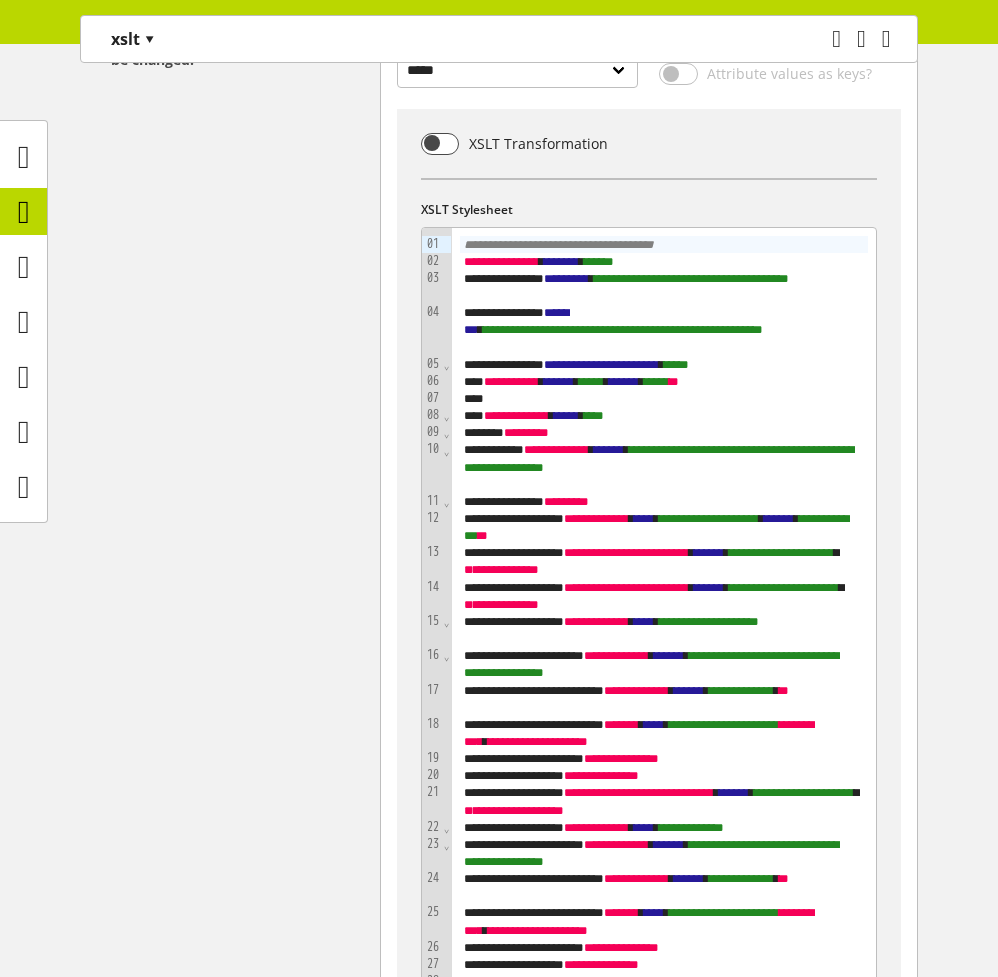 scroll, scrollTop: 465, scrollLeft: 0, axis: vertical 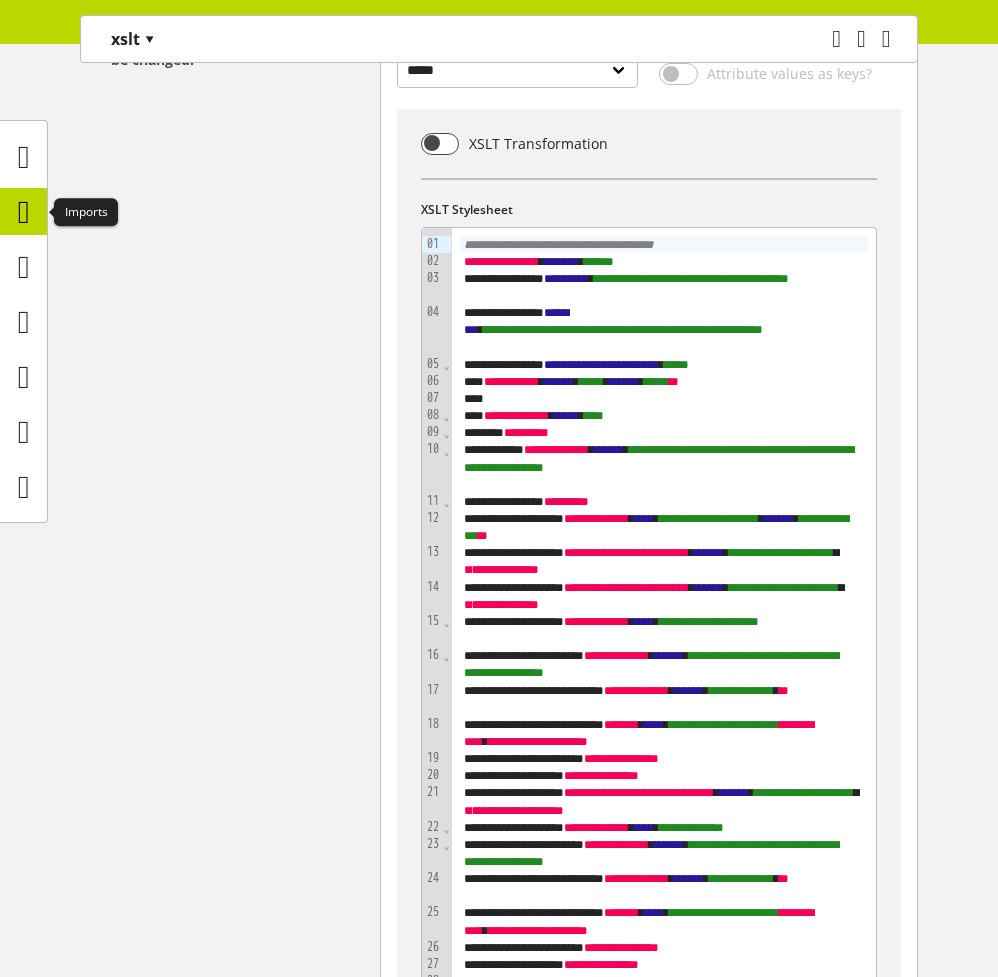 click at bounding box center [24, 212] 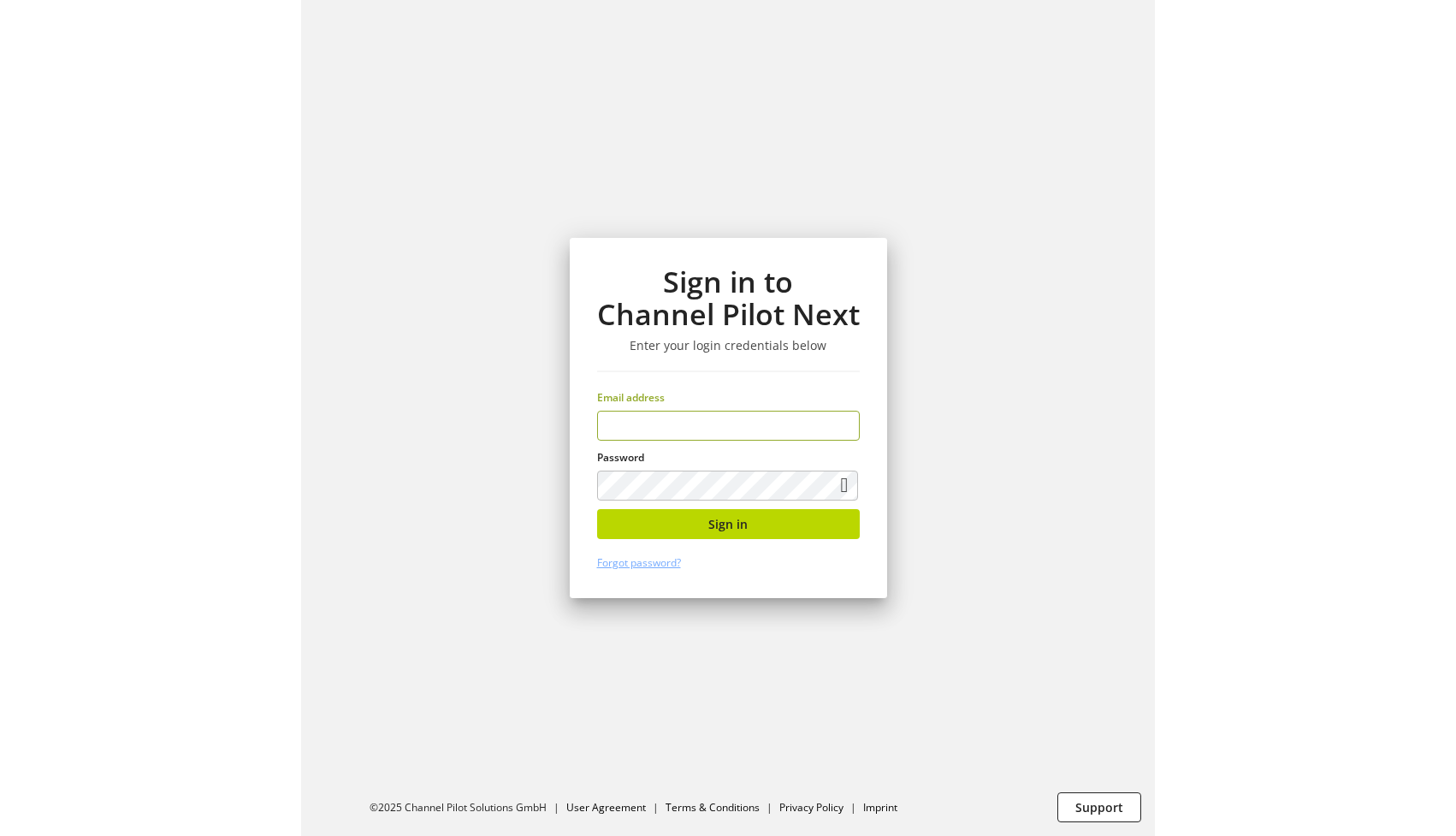 scroll, scrollTop: 0, scrollLeft: 0, axis: both 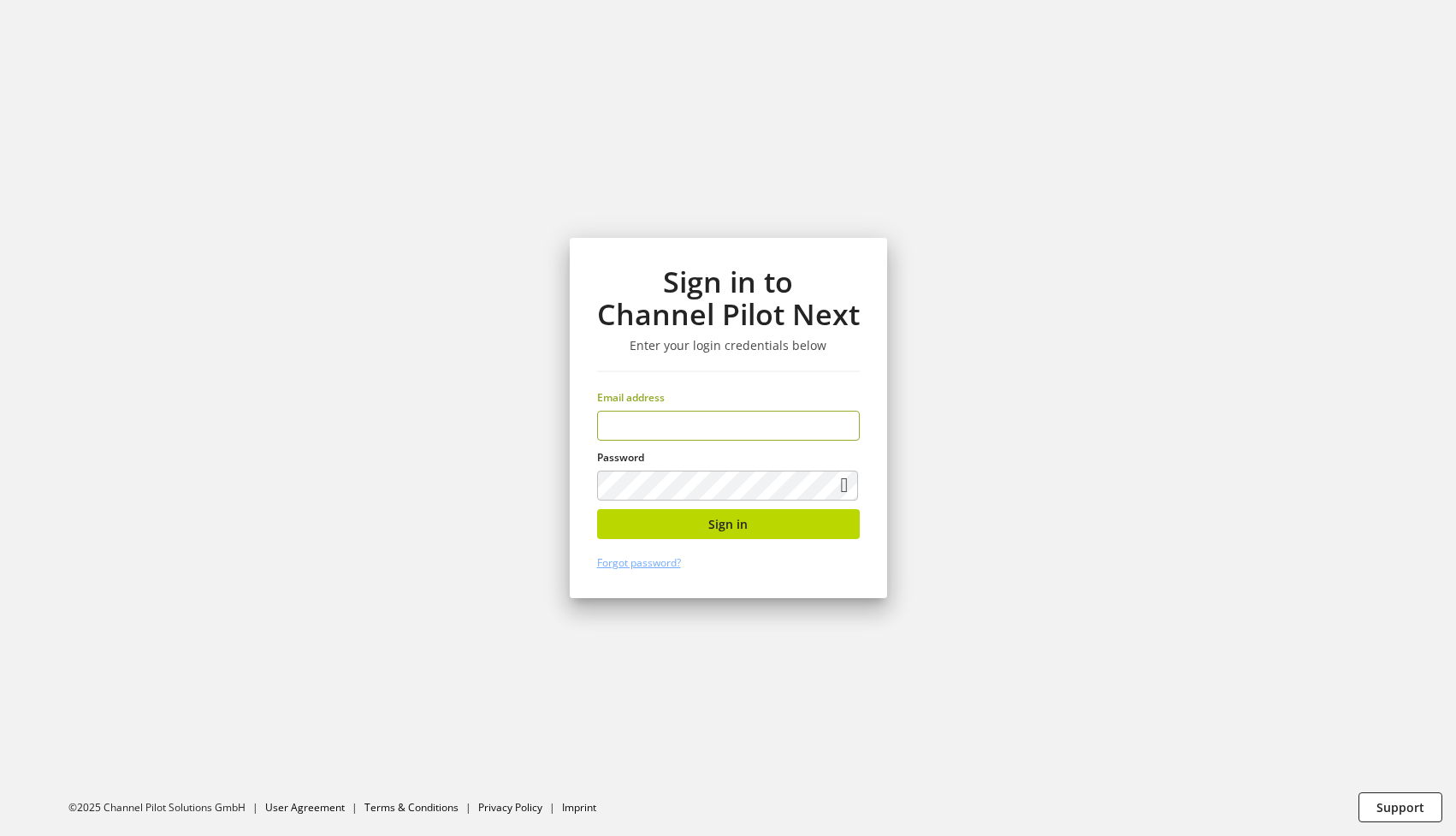 click at bounding box center [728, 425] 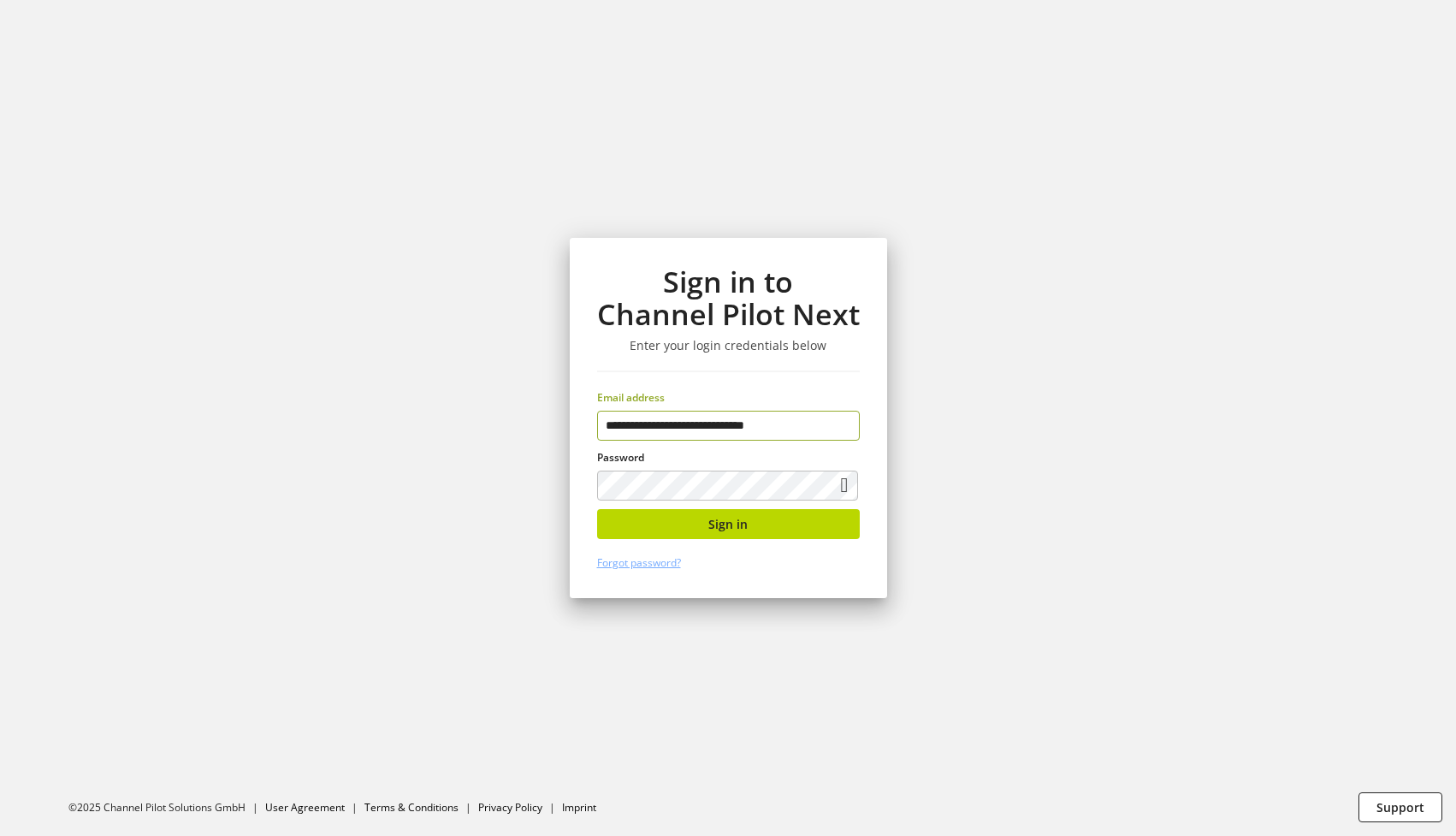 type on "**********" 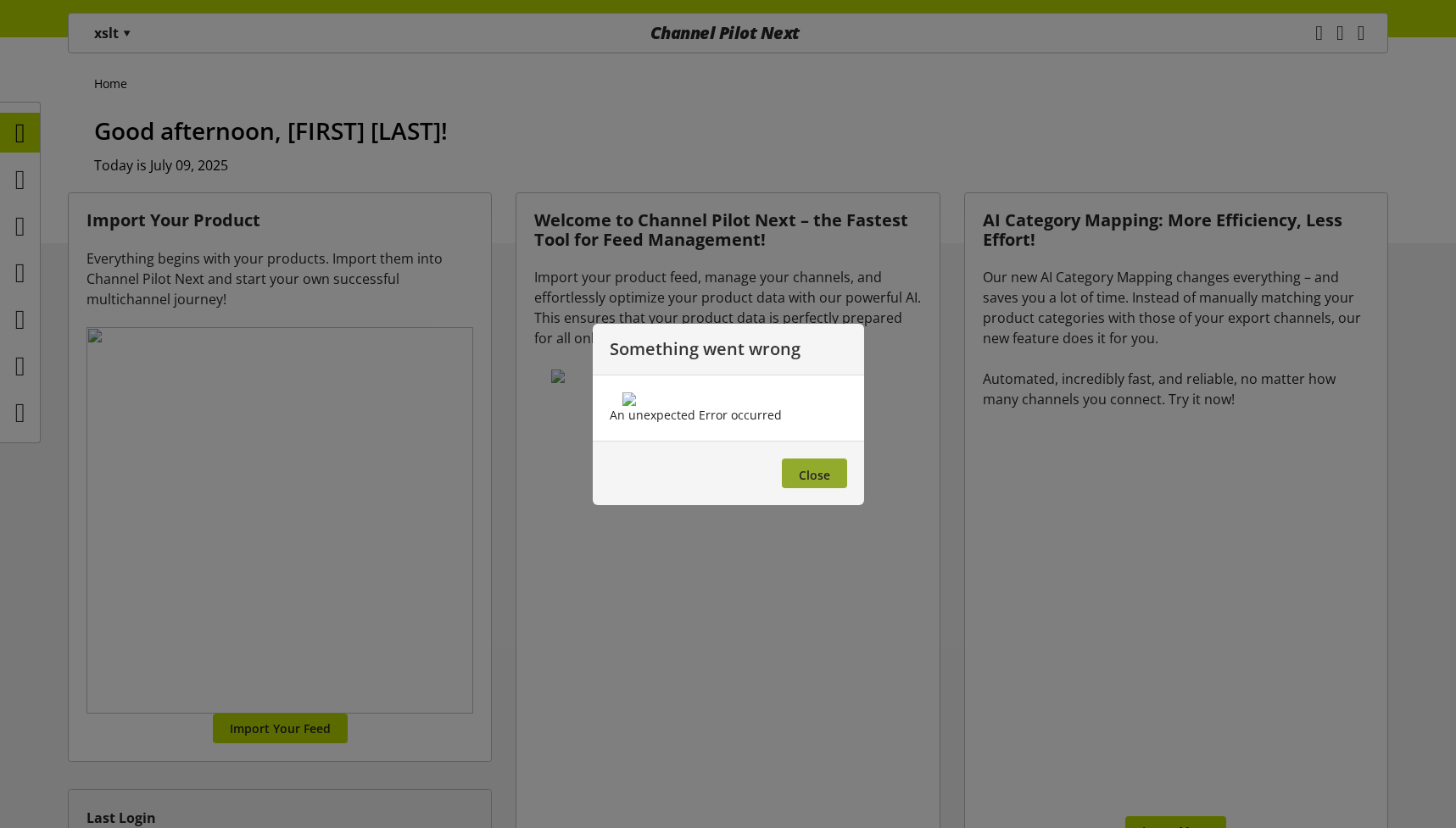 click on "Close" at bounding box center [814, 473] 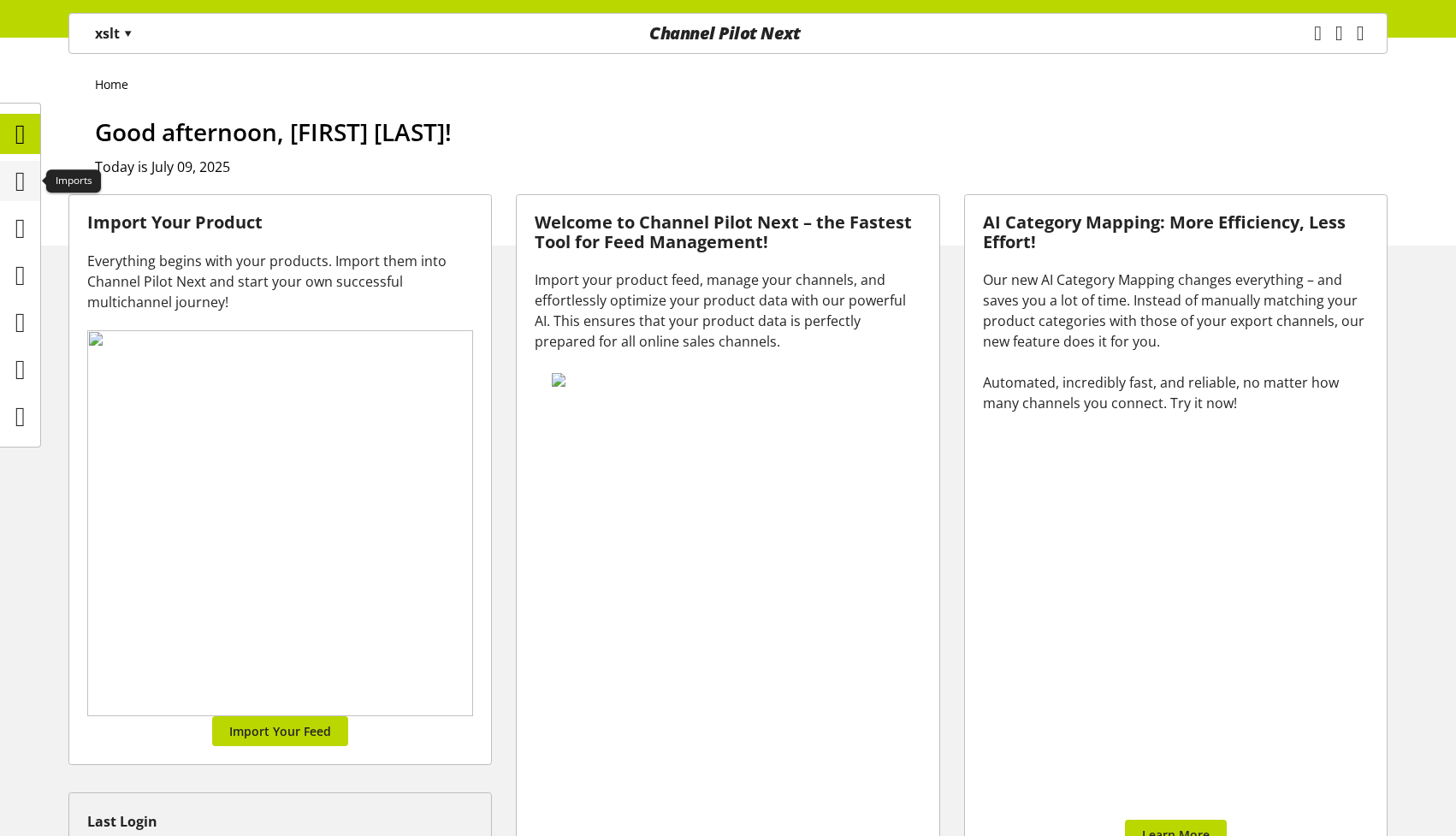 click at bounding box center [21, 181] 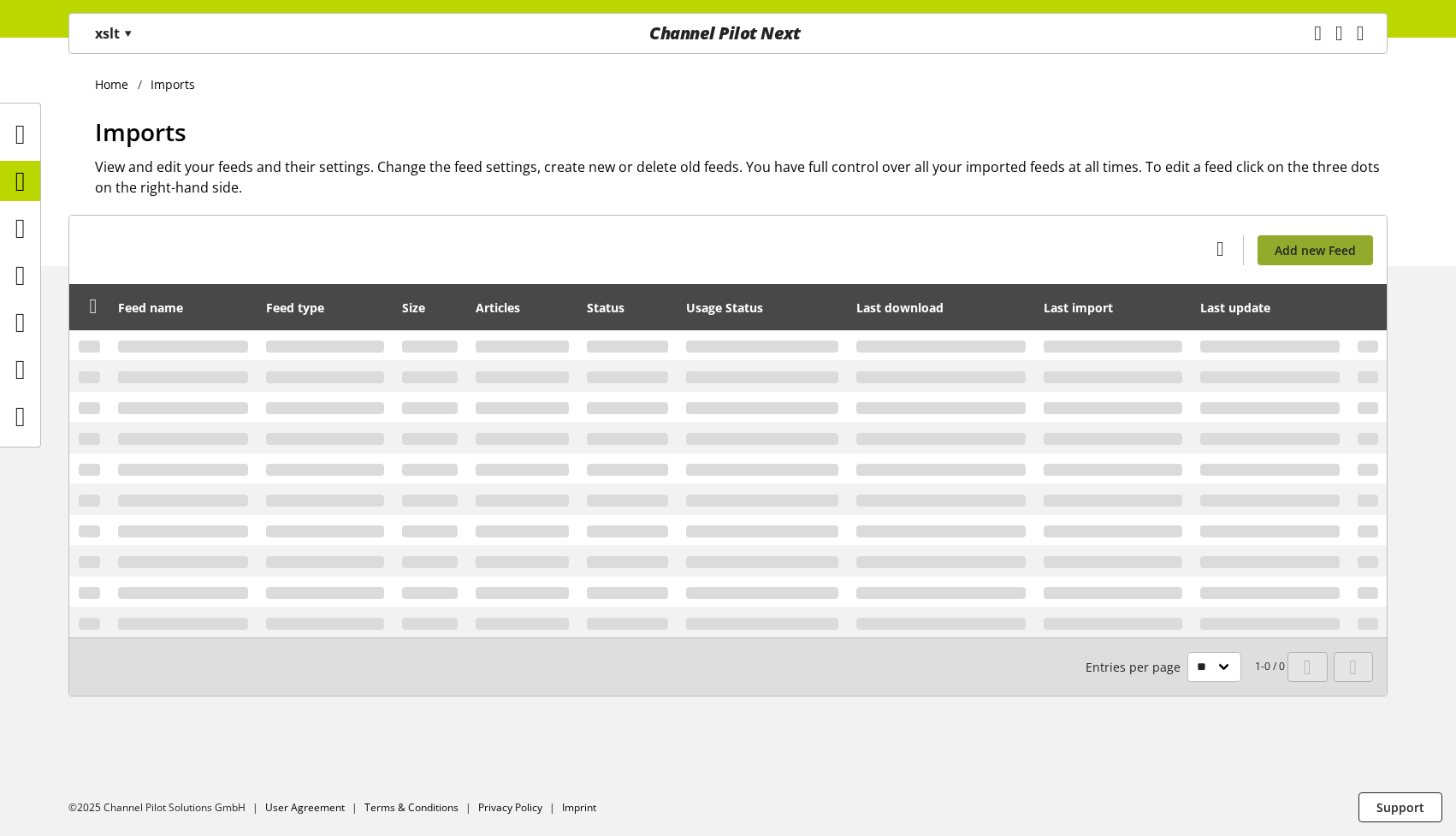 click on "You don't have permission to create an import feed. Add new Feed  Feed name   Feed type   Size   Articles   Status   Usage Status   Last download   Last import   Last update      1-0 / 0  Entries per page ** ** ** ***" at bounding box center [728, 476] 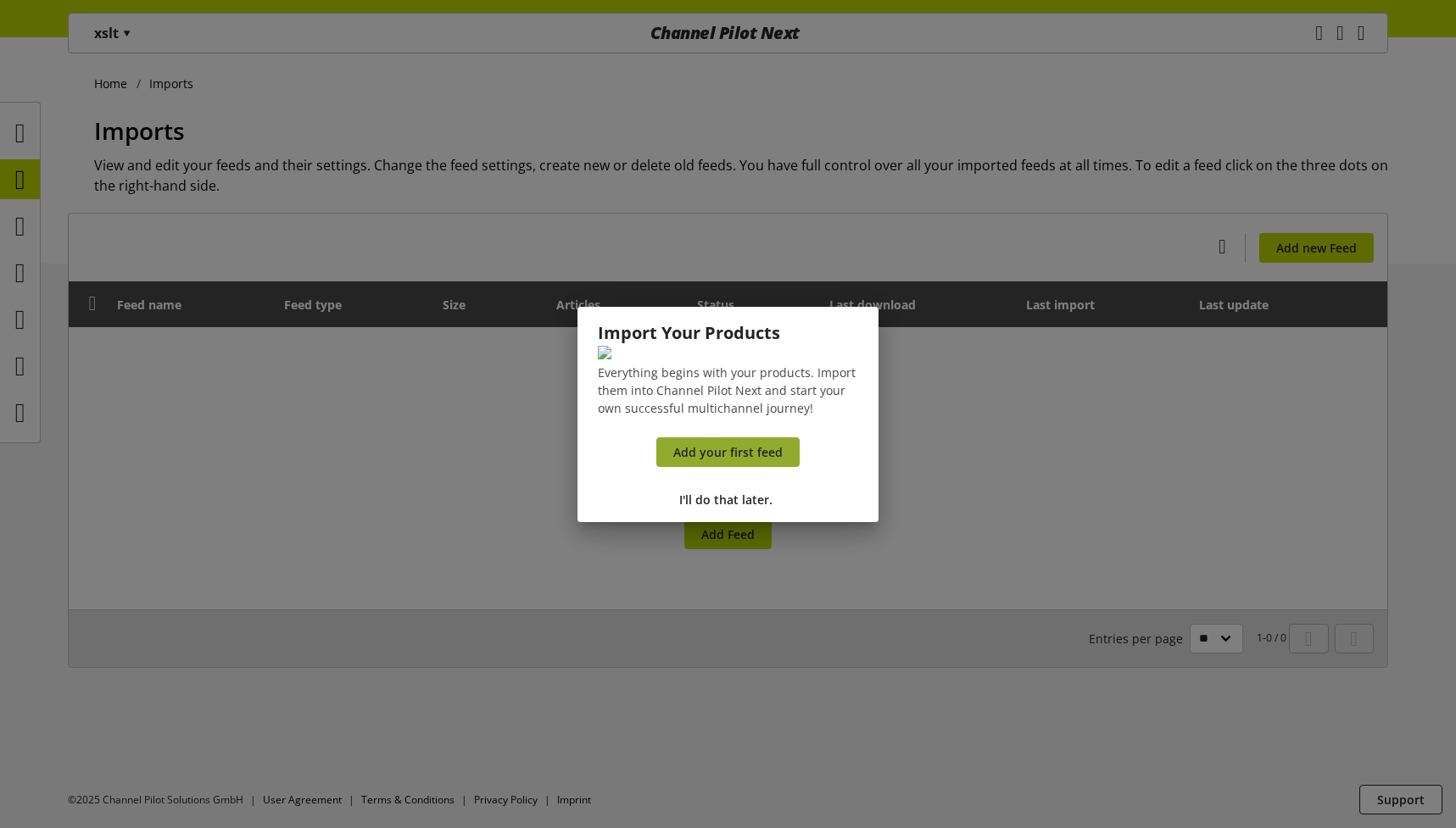 click on "Add your first feed" at bounding box center [728, 452] 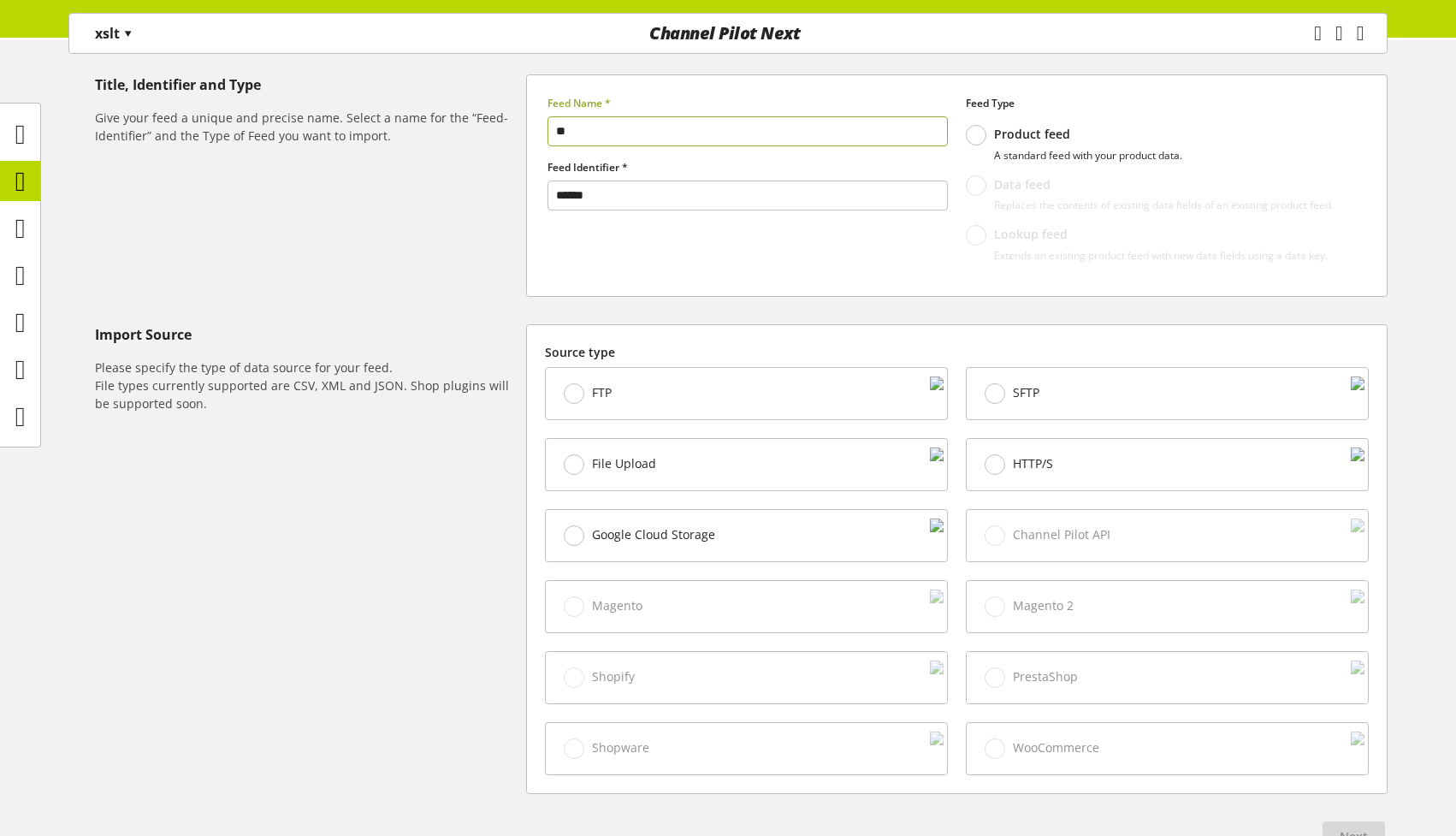 type on "**" 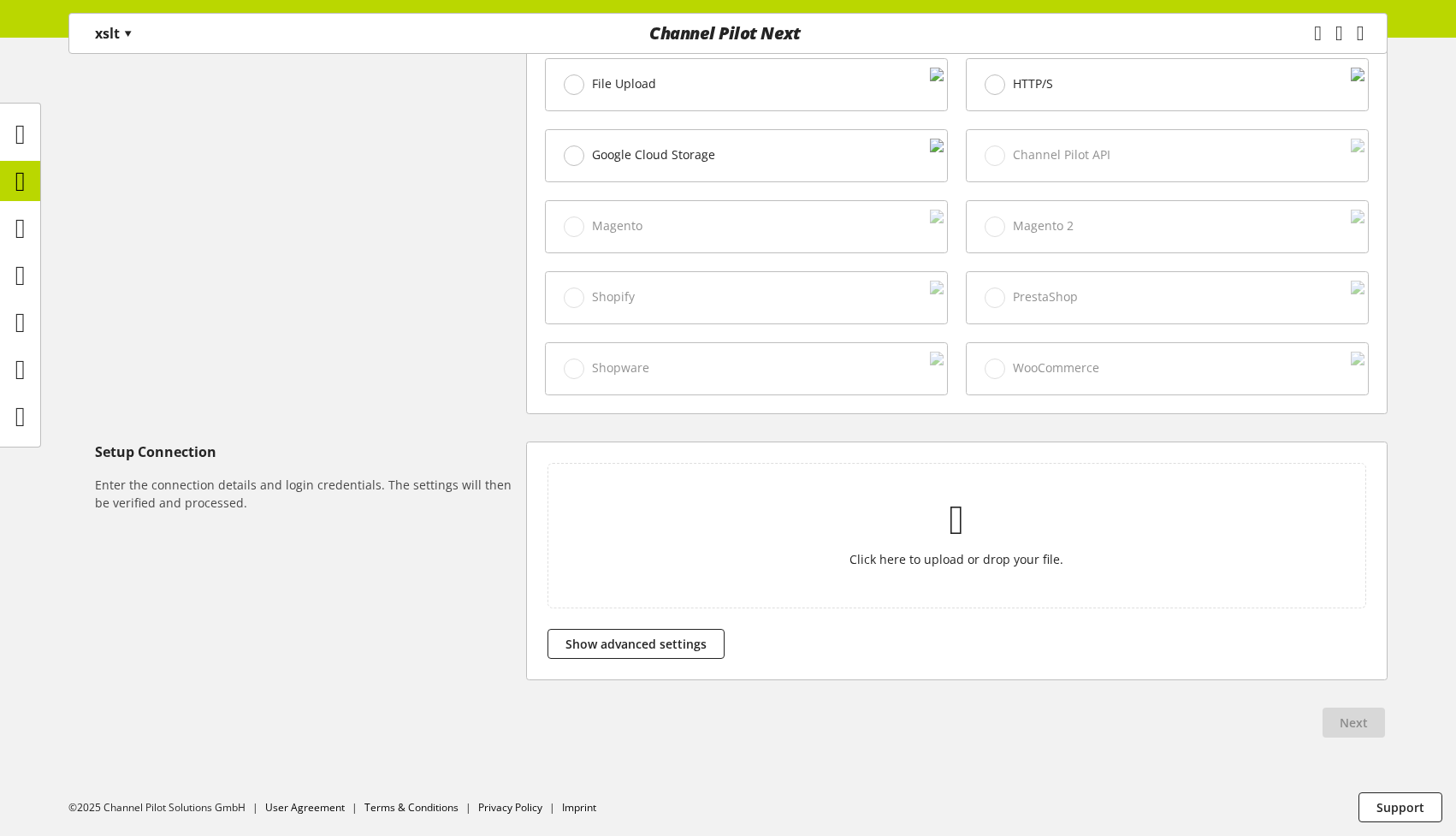 scroll, scrollTop: 587, scrollLeft: 0, axis: vertical 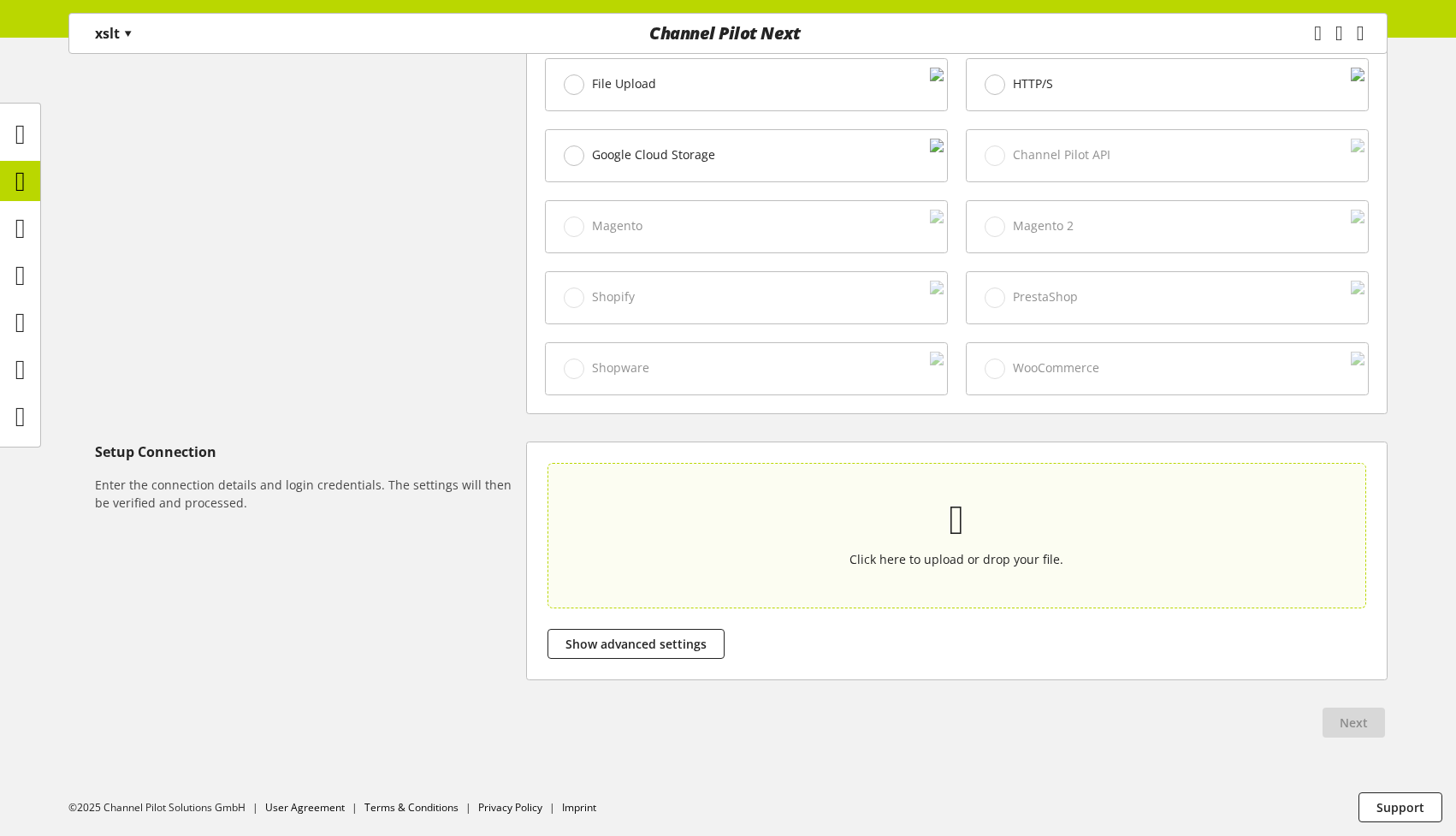 click on "Click here to upload or drop your file." at bounding box center [956, 535] 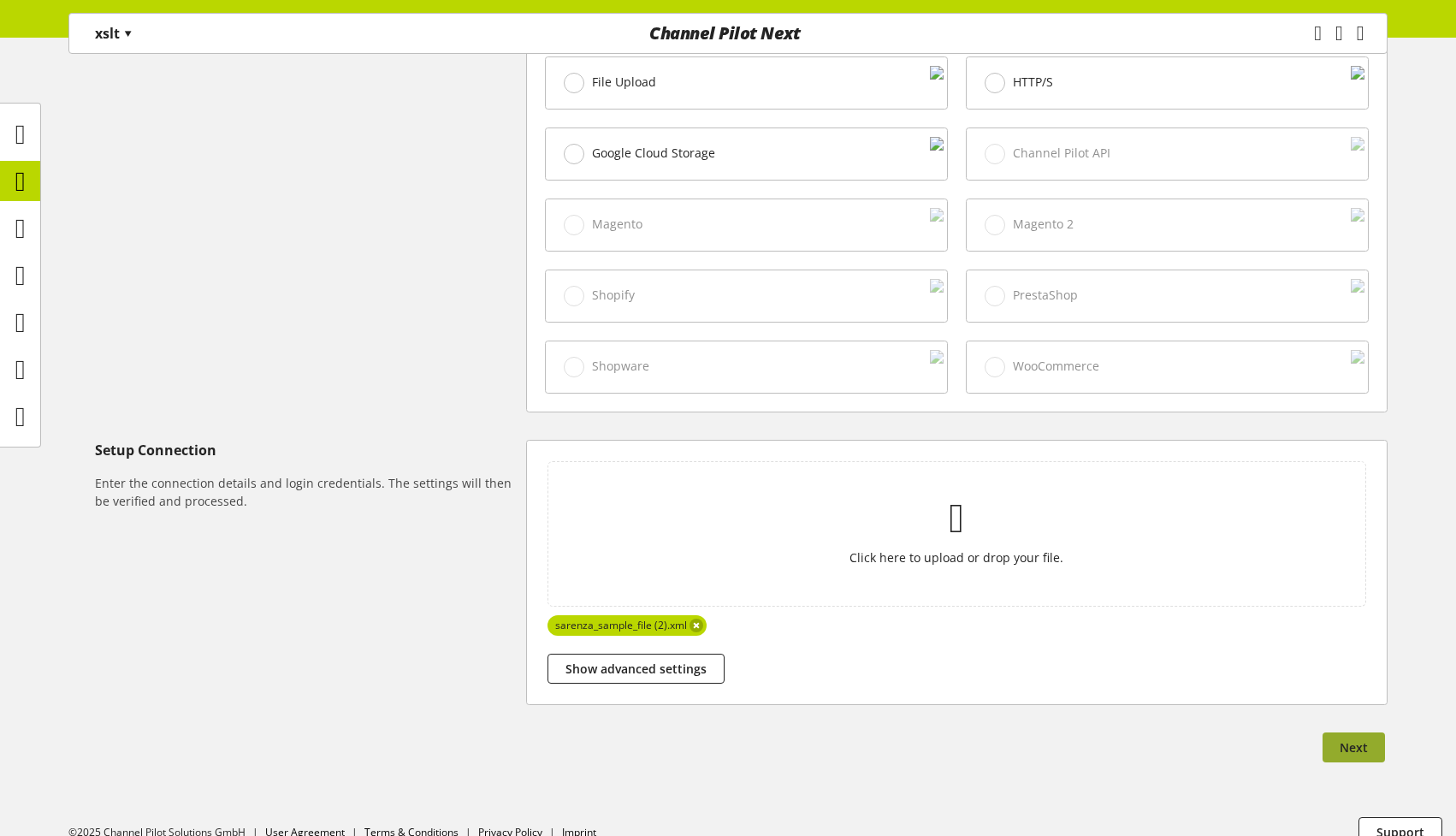 click on "Next" at bounding box center [1353, 747] 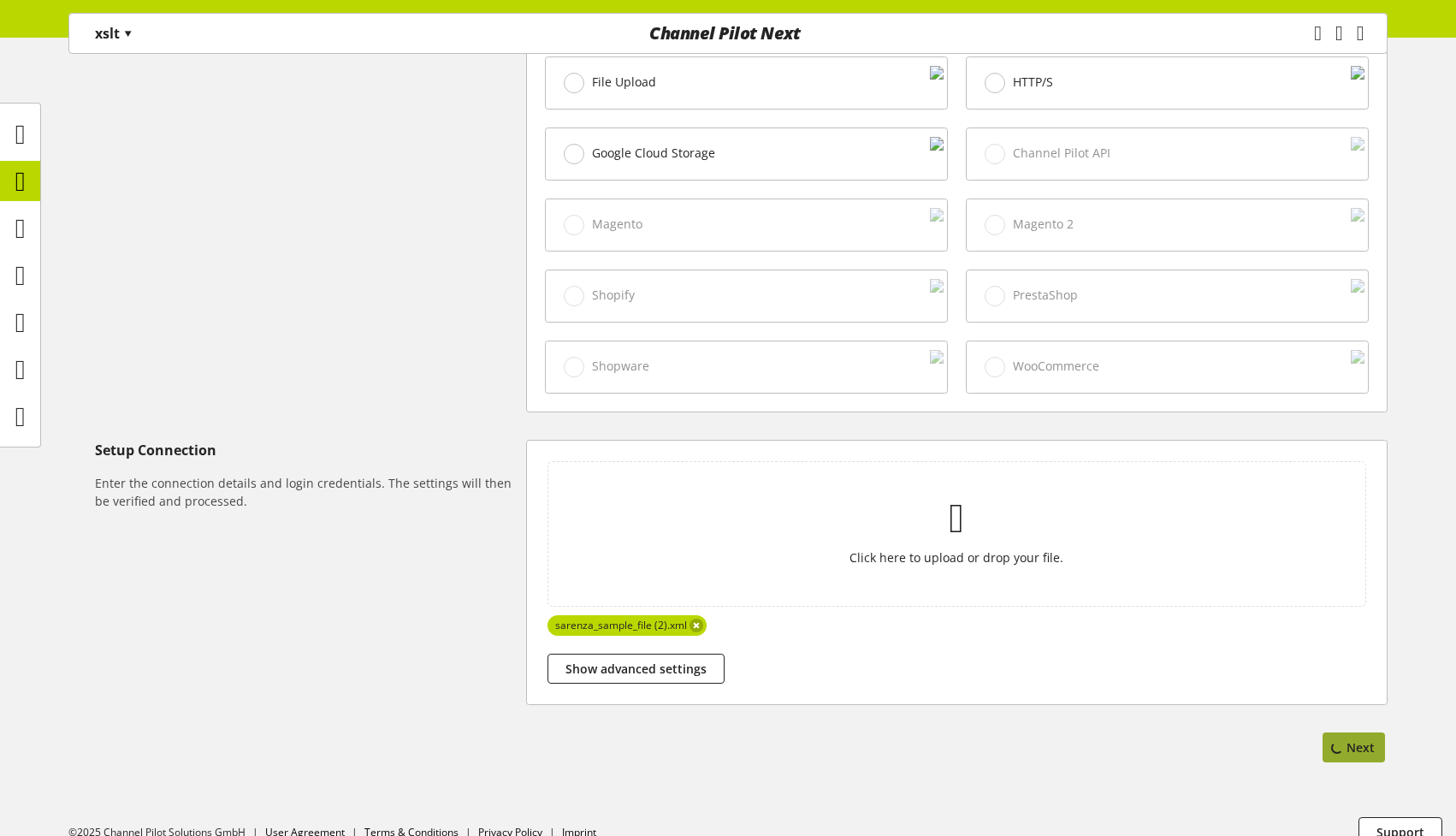 scroll, scrollTop: 0, scrollLeft: 0, axis: both 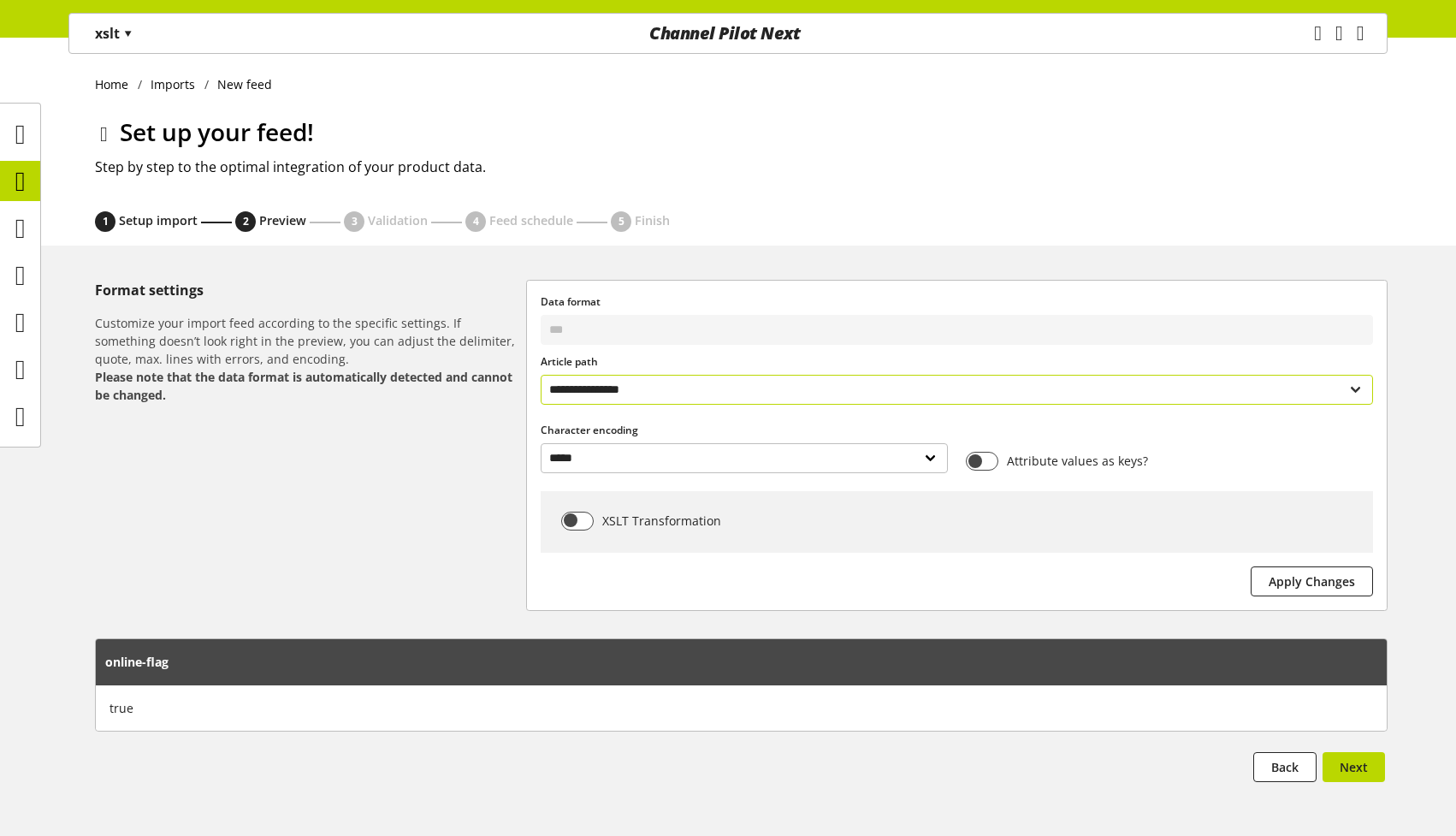 select on "**********" 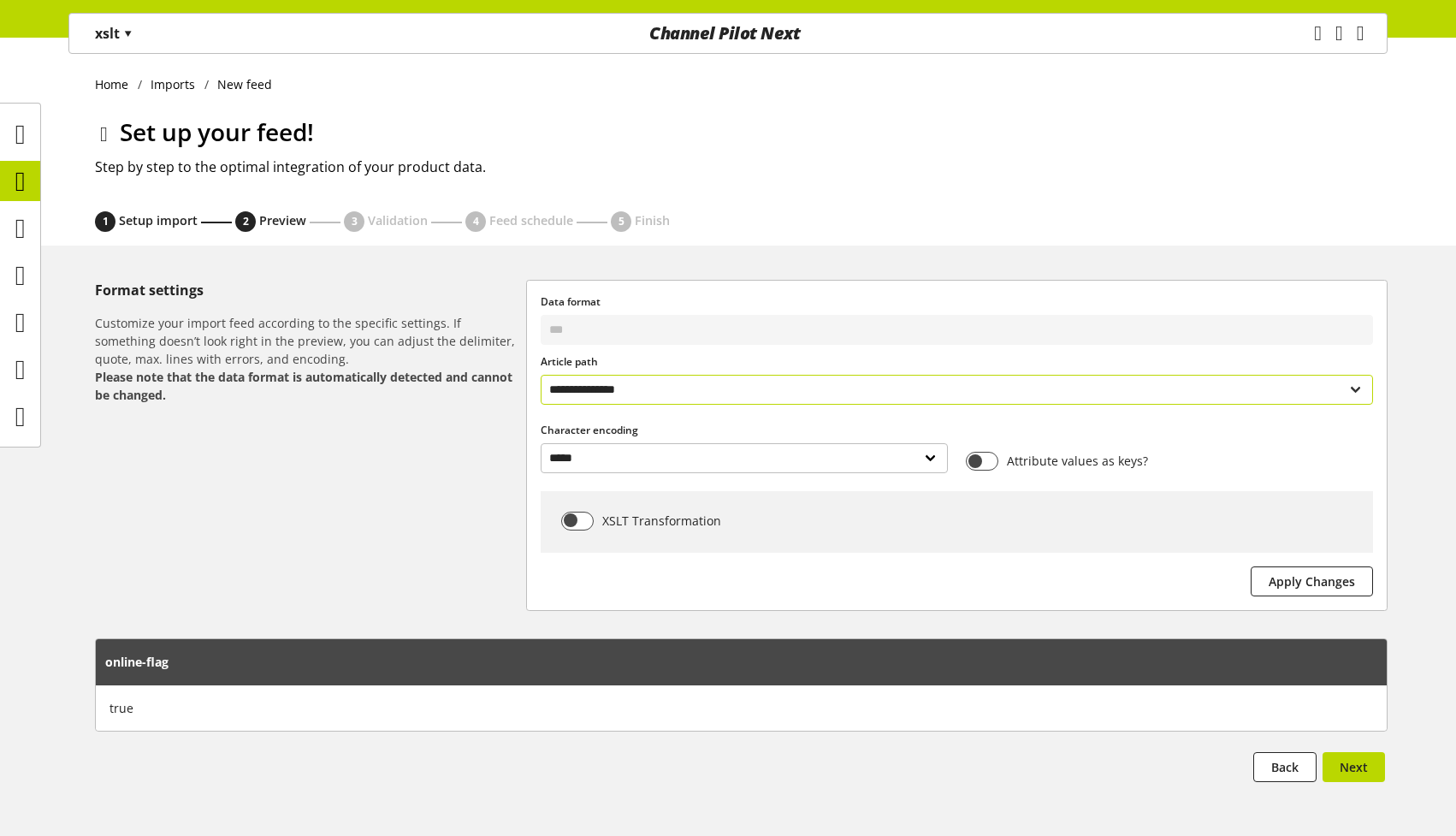 click on "**********" at bounding box center (956, 389) 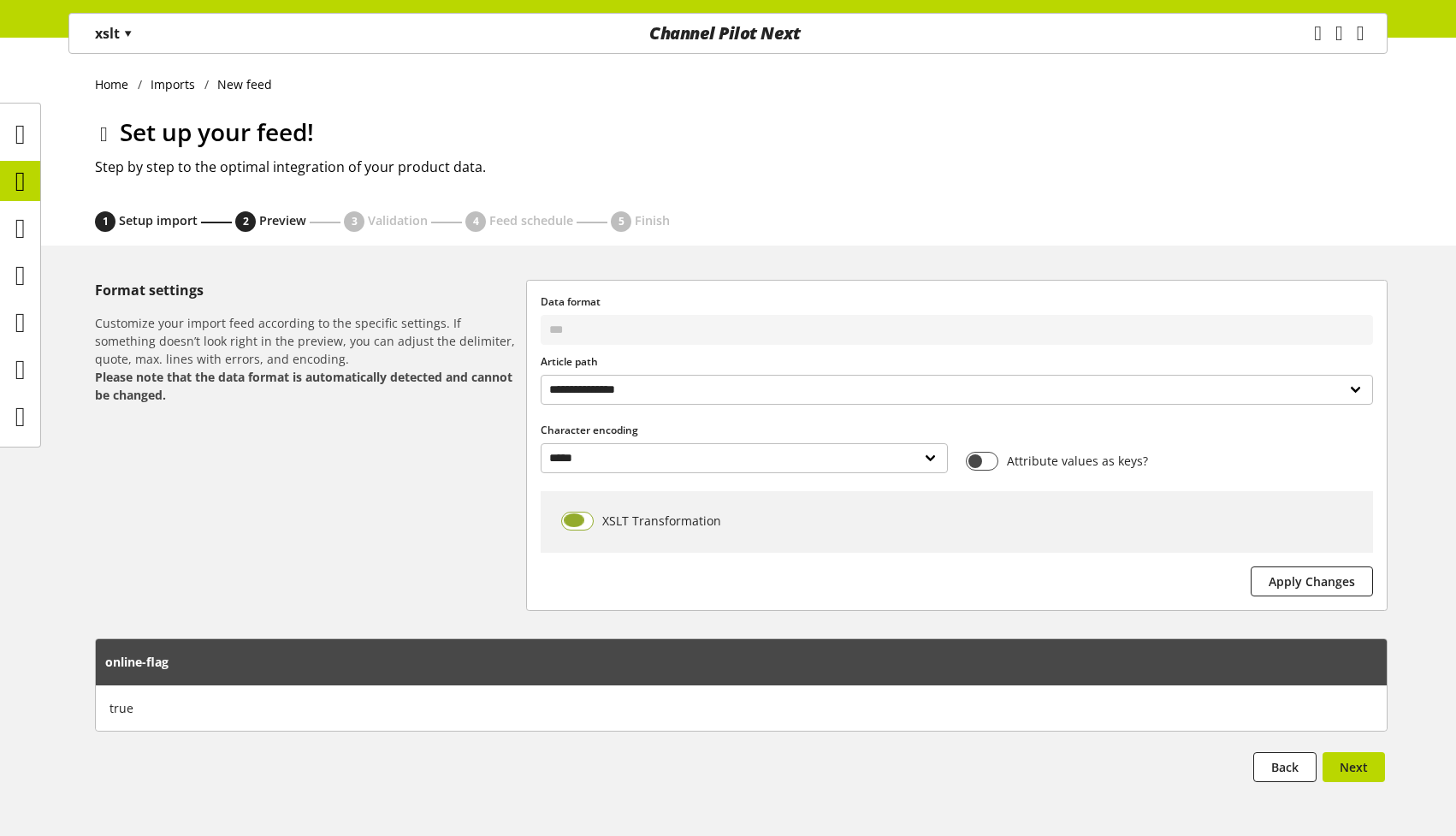 click at bounding box center (577, 521) 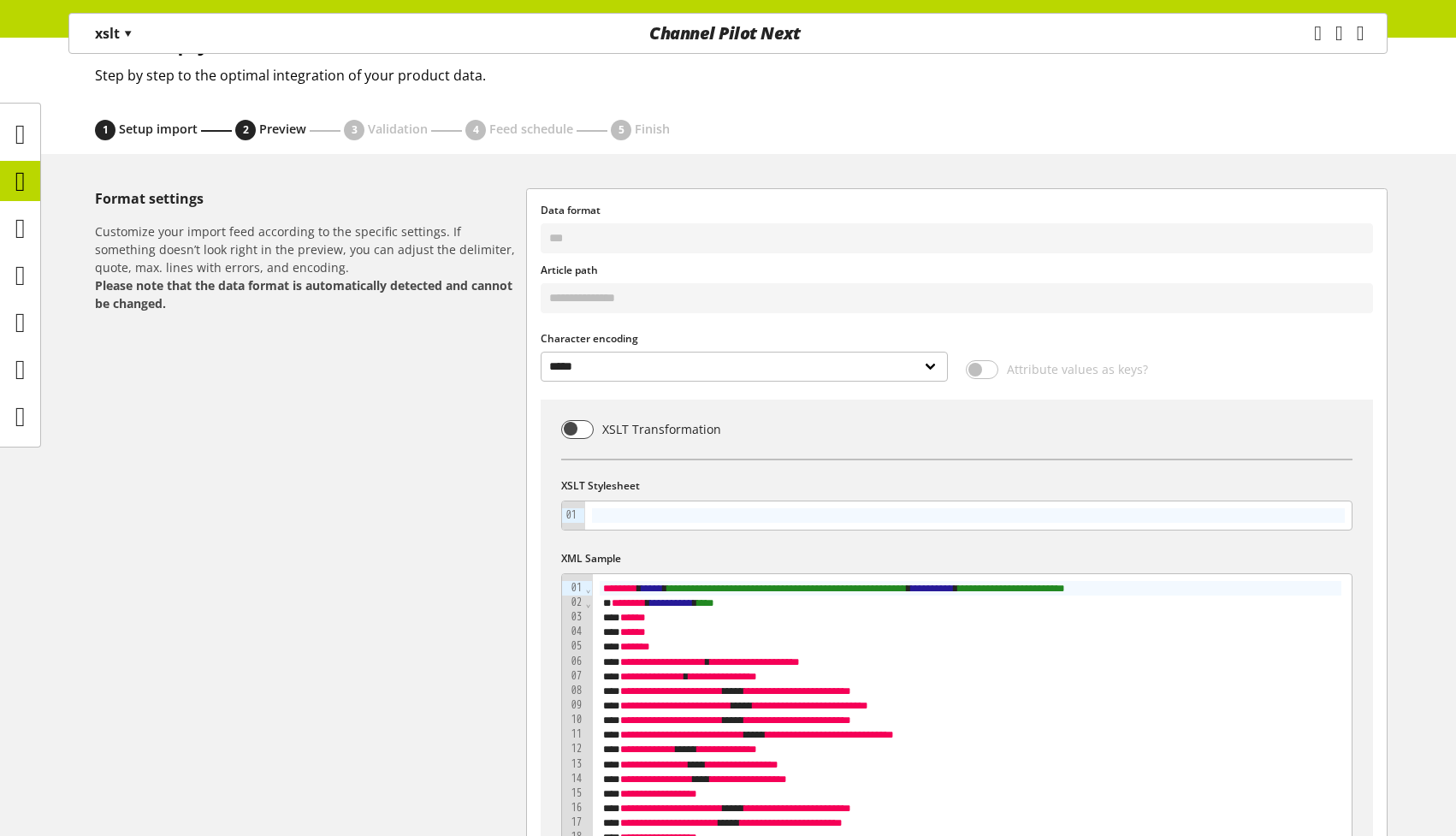 scroll, scrollTop: 205, scrollLeft: 0, axis: vertical 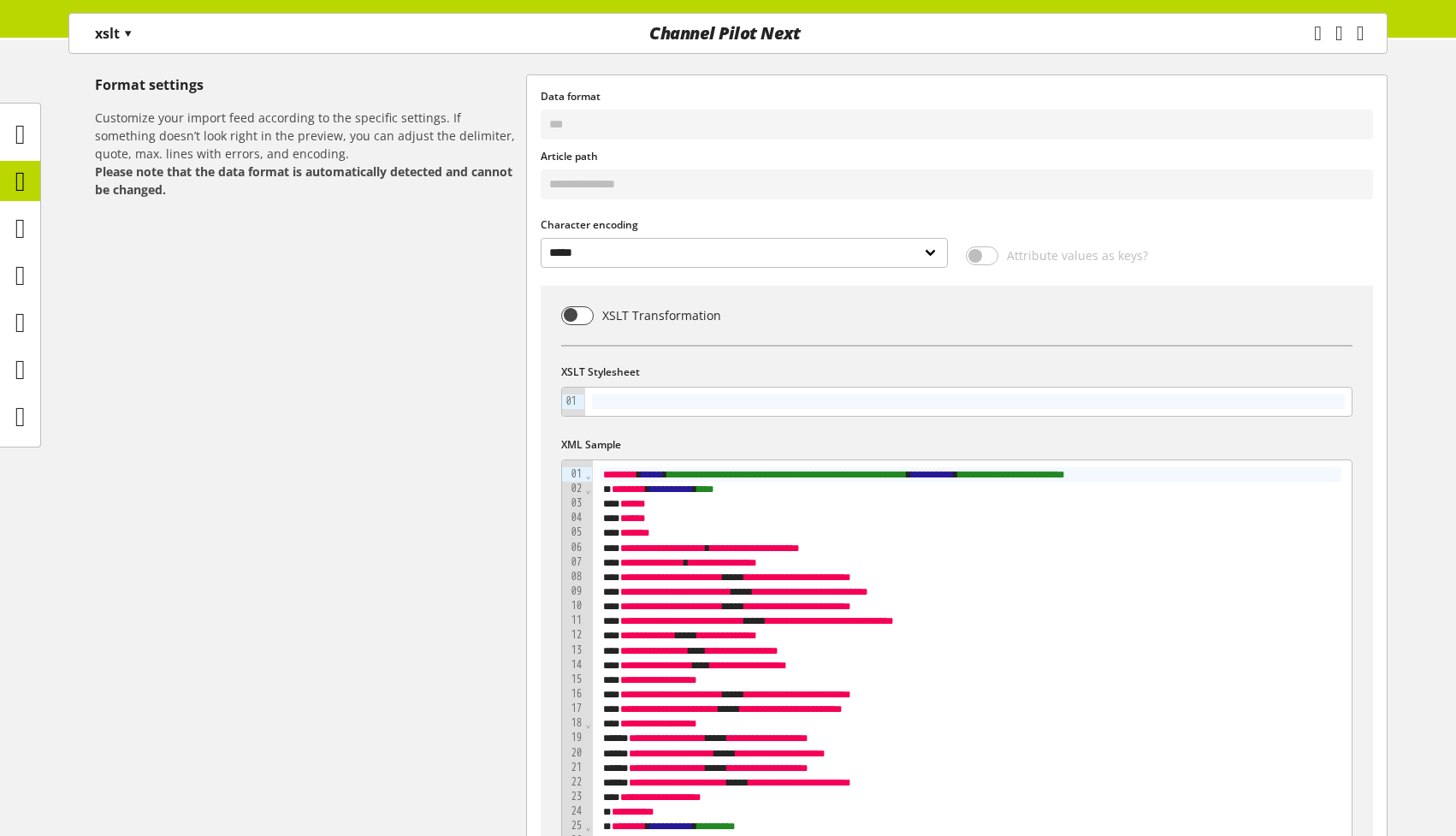click on "Format settings Customize your import feed according to the specific settings. If something doesn’t look right in the preview, you can adjust the delimiter, quote, max. lines with errors, and encoding.
Please note that the data format is automatically detected and cannot be changed." at bounding box center (311, 5707) 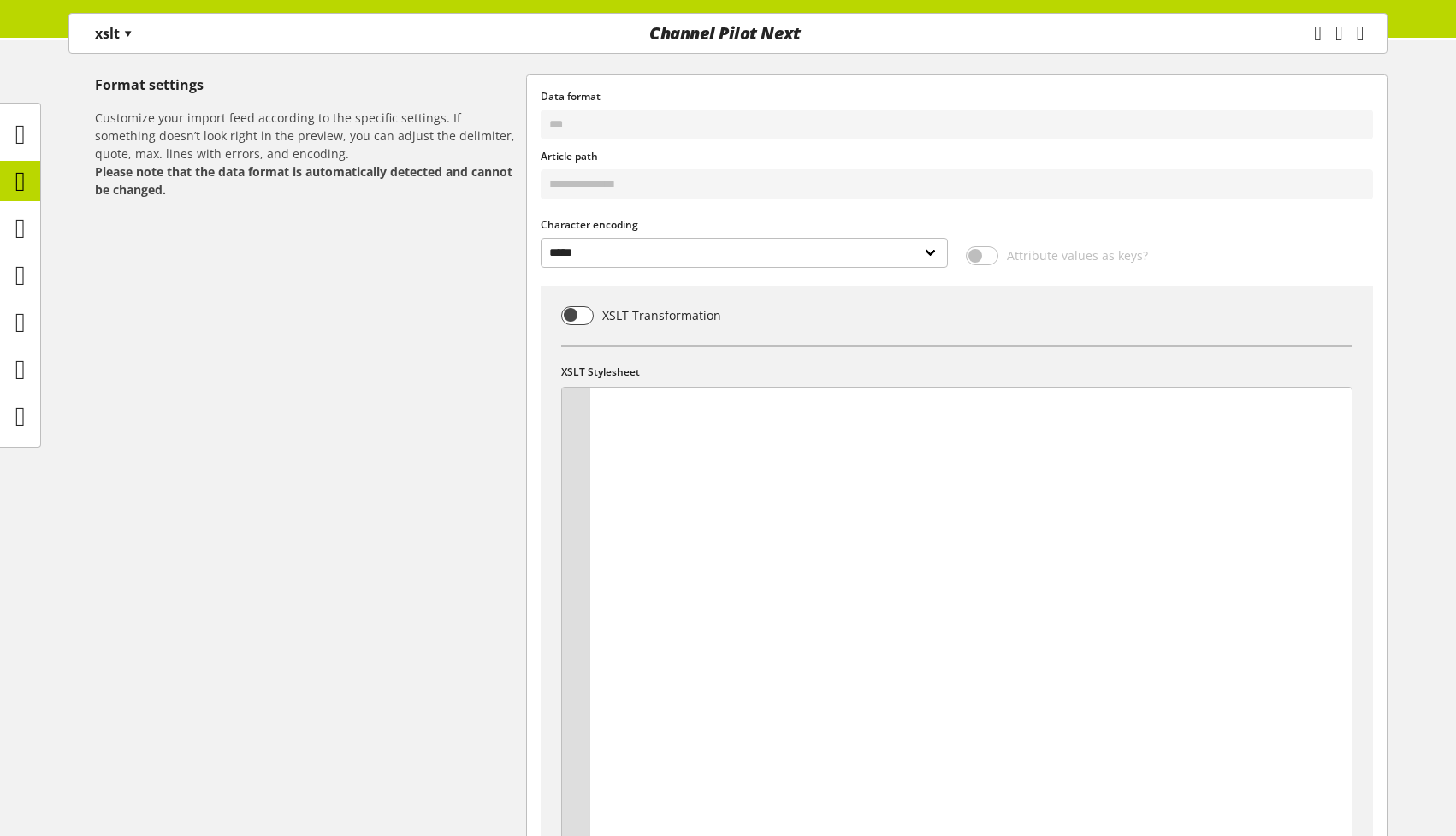 scroll, scrollTop: 11383, scrollLeft: 0, axis: vertical 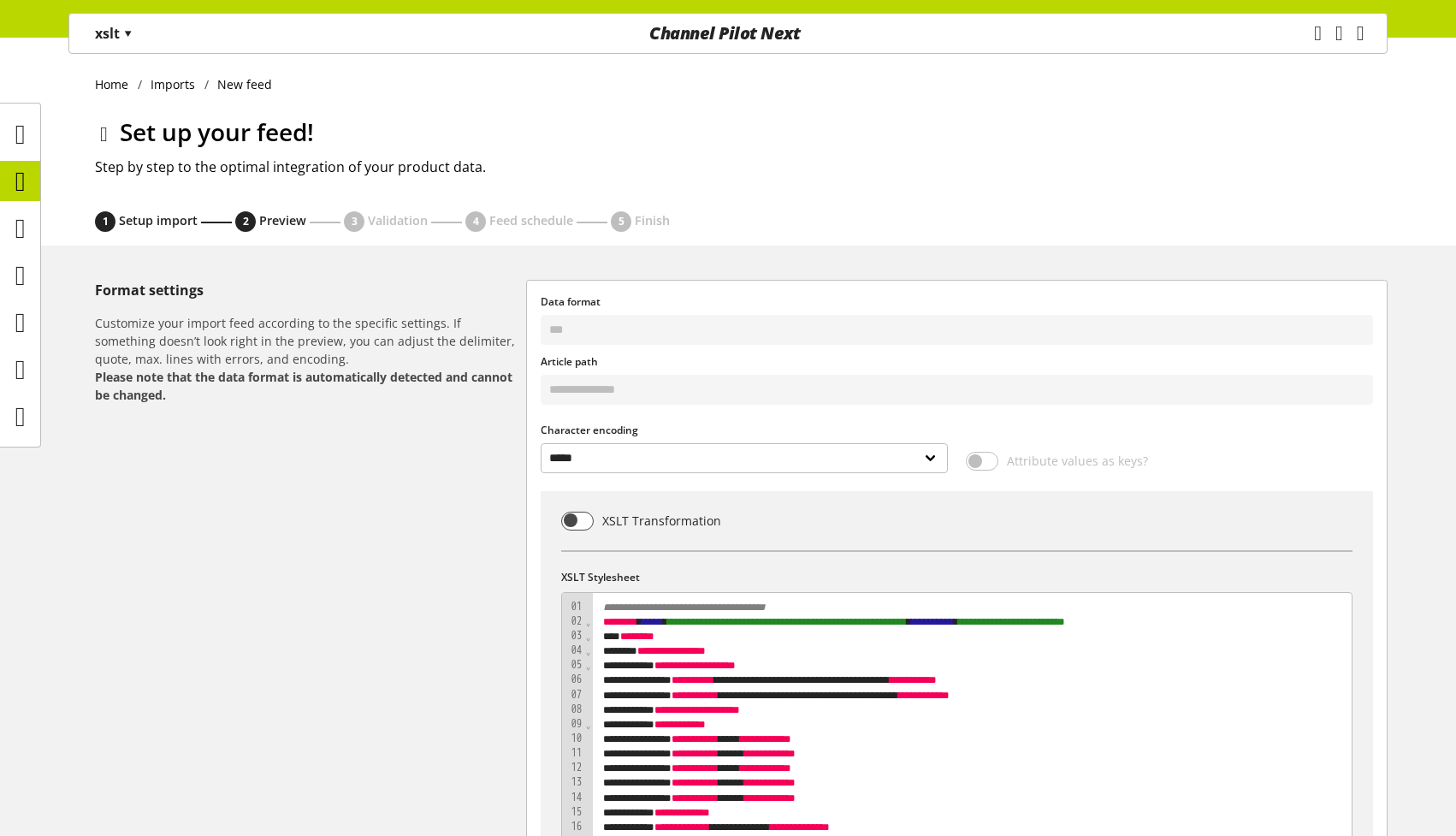 click on "Format settings Customize your import feed according to the specific settings. If something doesn’t look right in the preview, you can adjust the delimiter, quote, max. lines with errors, and encoding.
Please note that the data format is automatically detected and cannot be changed." at bounding box center (311, 11766) 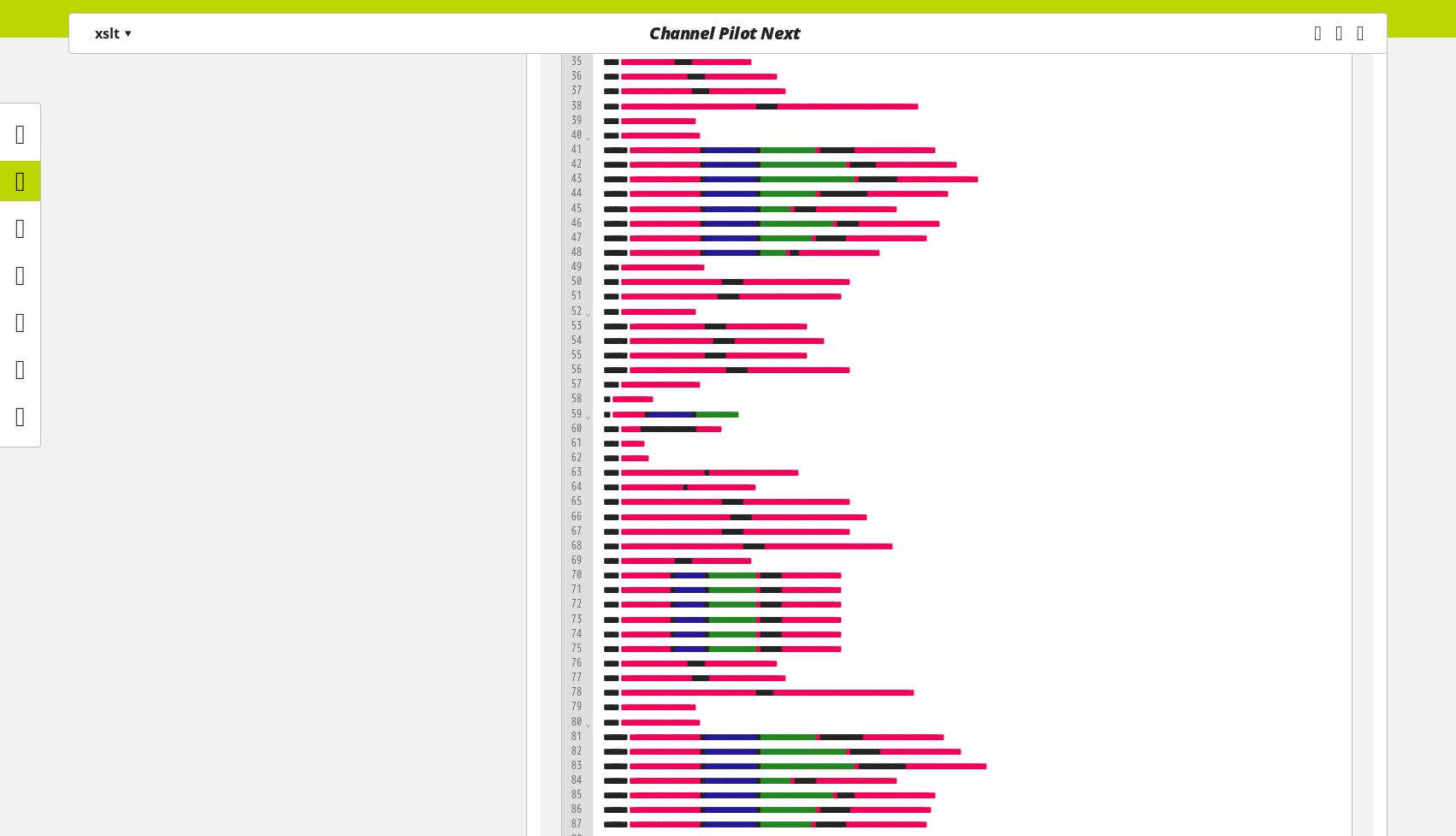 scroll, scrollTop: 2056, scrollLeft: 0, axis: vertical 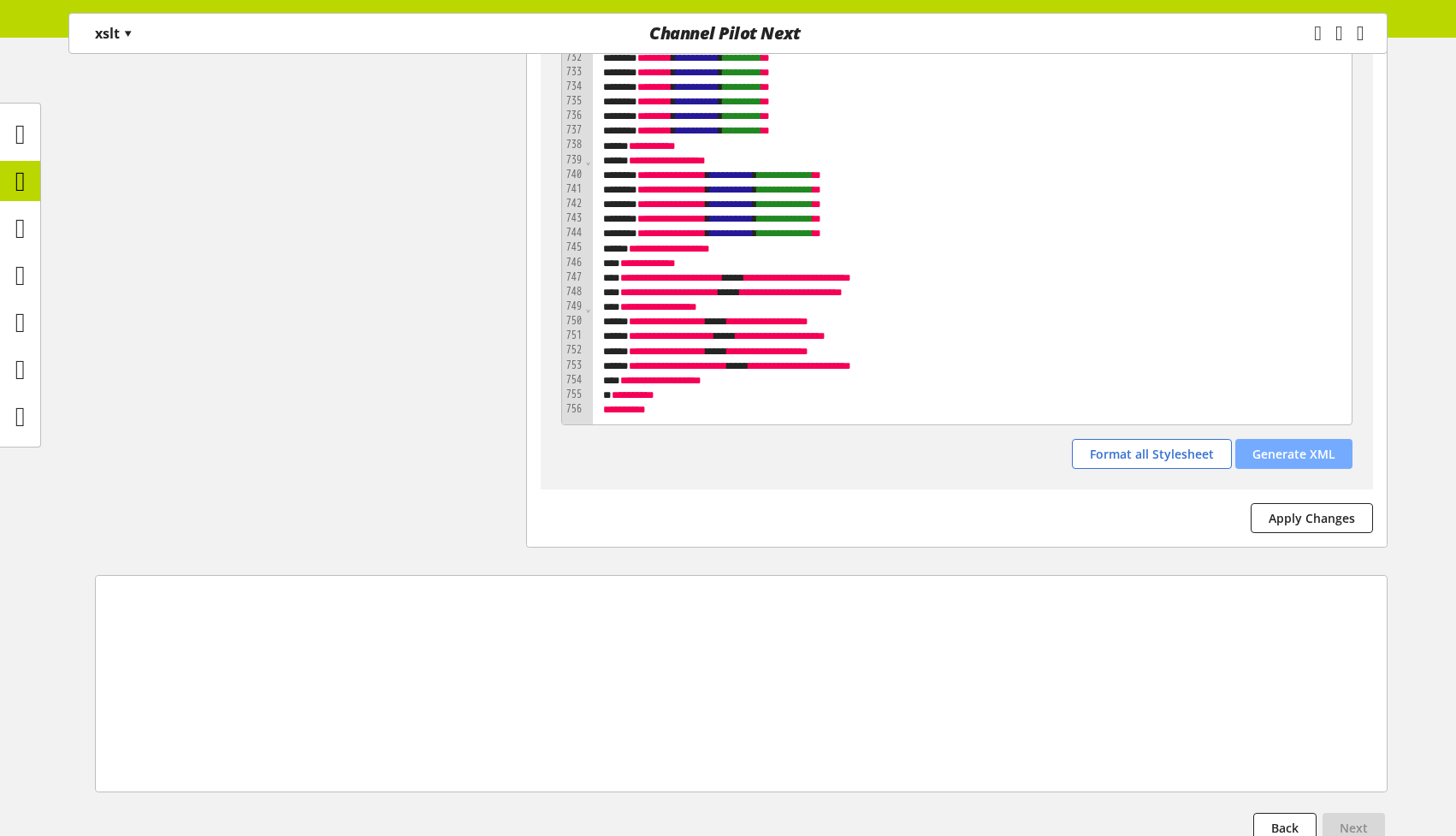 click on "Generate XML" at bounding box center (1293, 454) 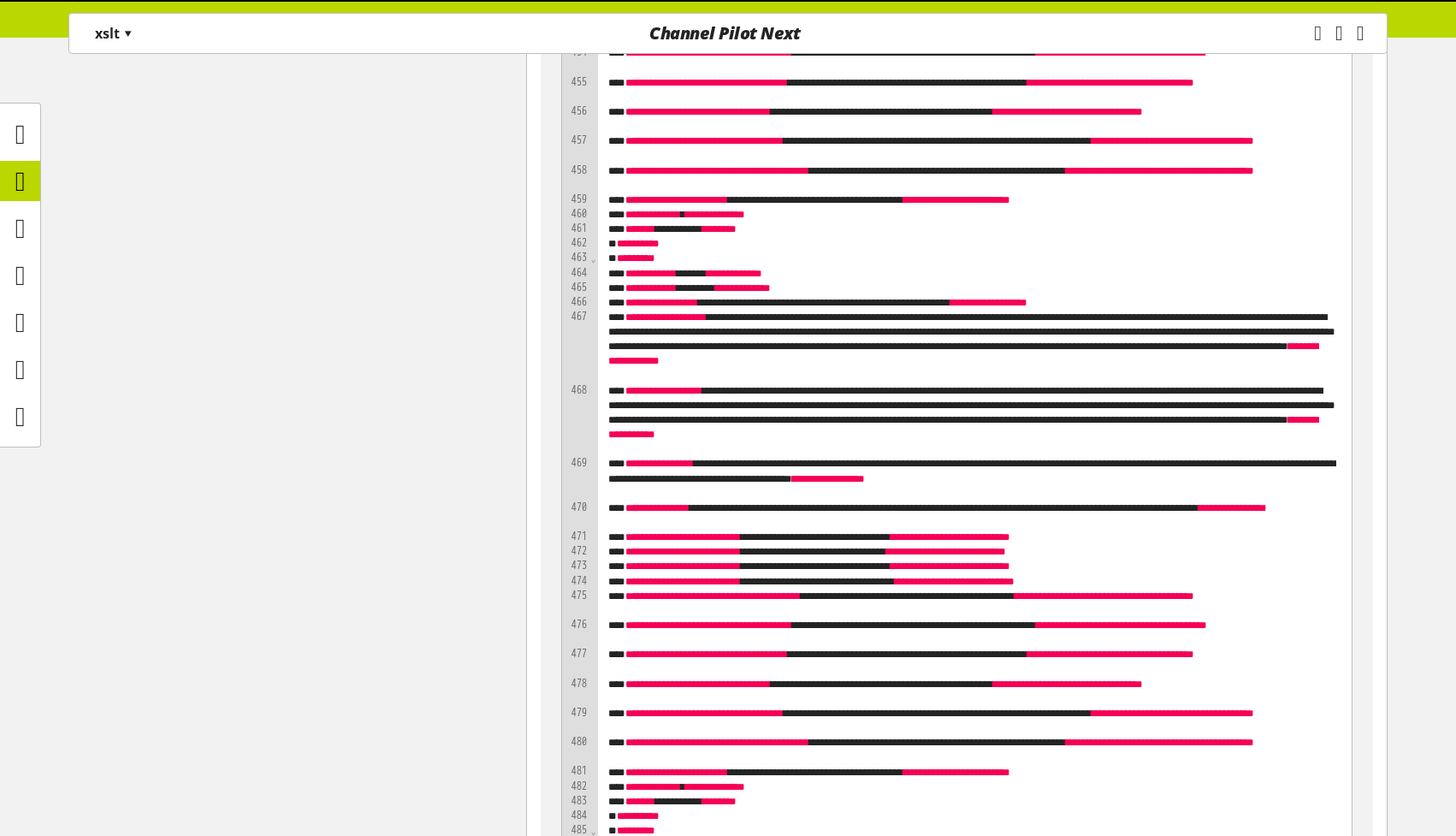 scroll, scrollTop: 12537, scrollLeft: 0, axis: vertical 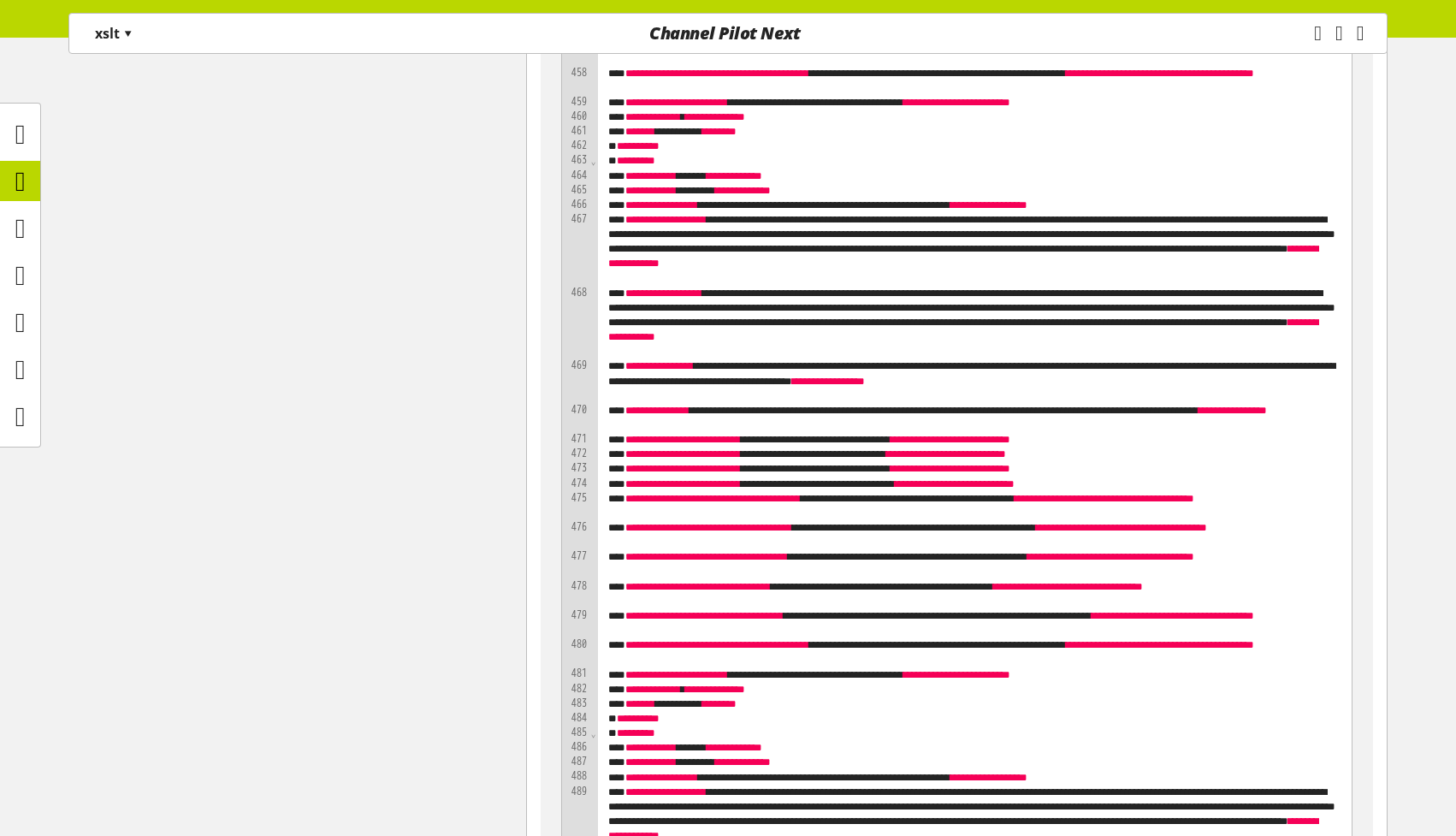 click on "**********" at bounding box center [956, 18994] 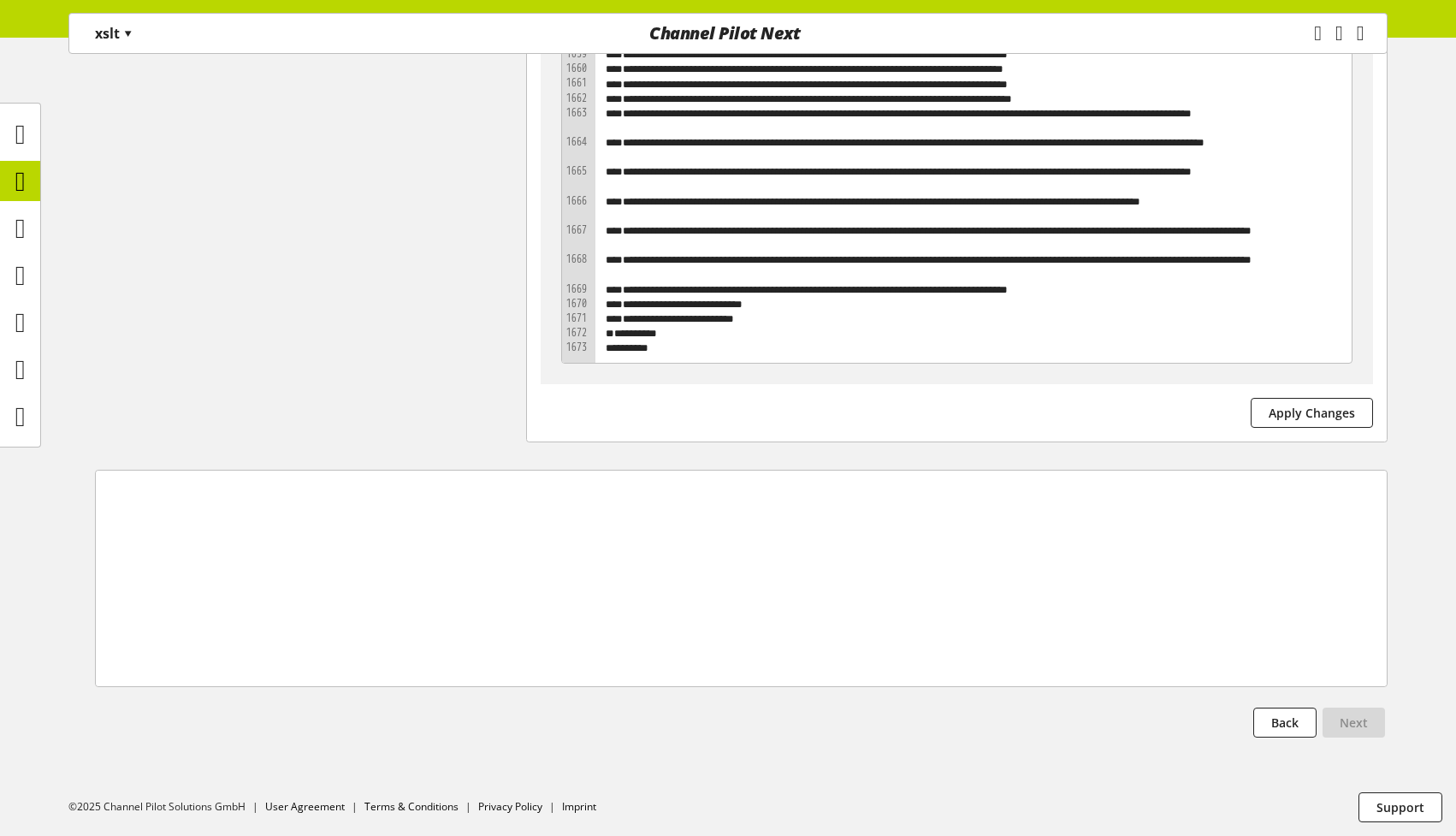 scroll, scrollTop: 87158, scrollLeft: 0, axis: vertical 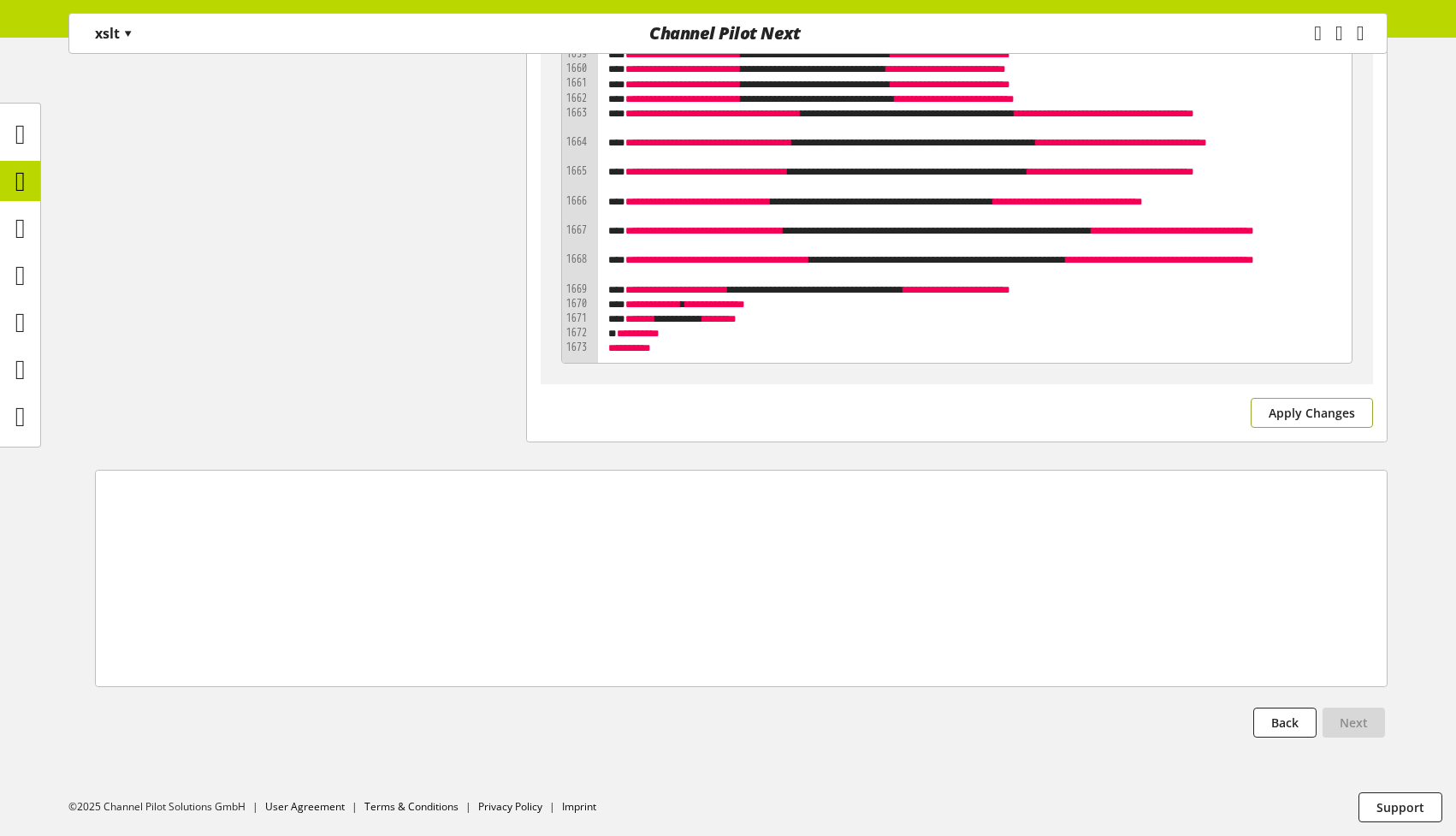 click on "Apply Changes" at bounding box center (1311, 412) 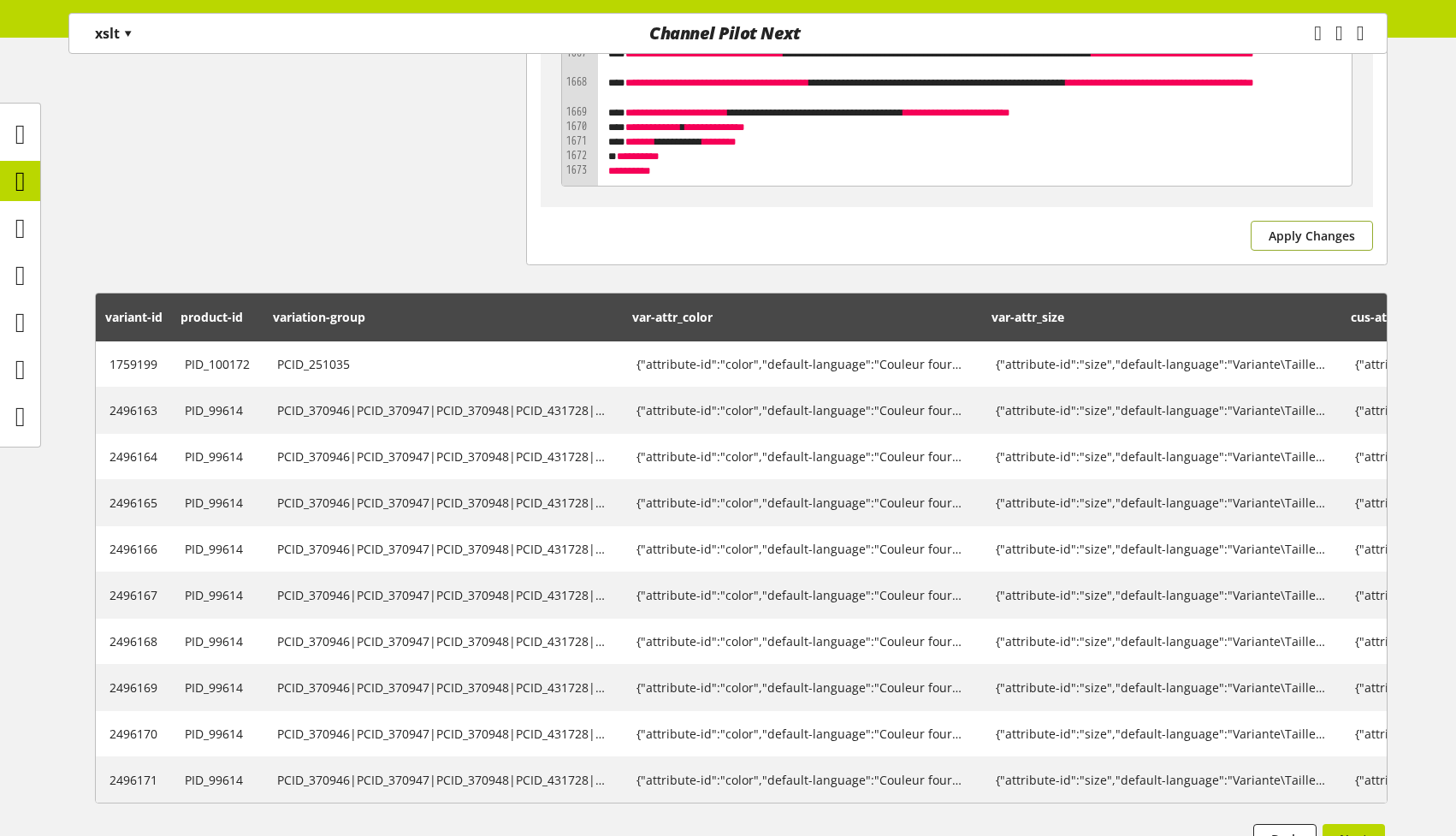 scroll, scrollTop: 87451, scrollLeft: 0, axis: vertical 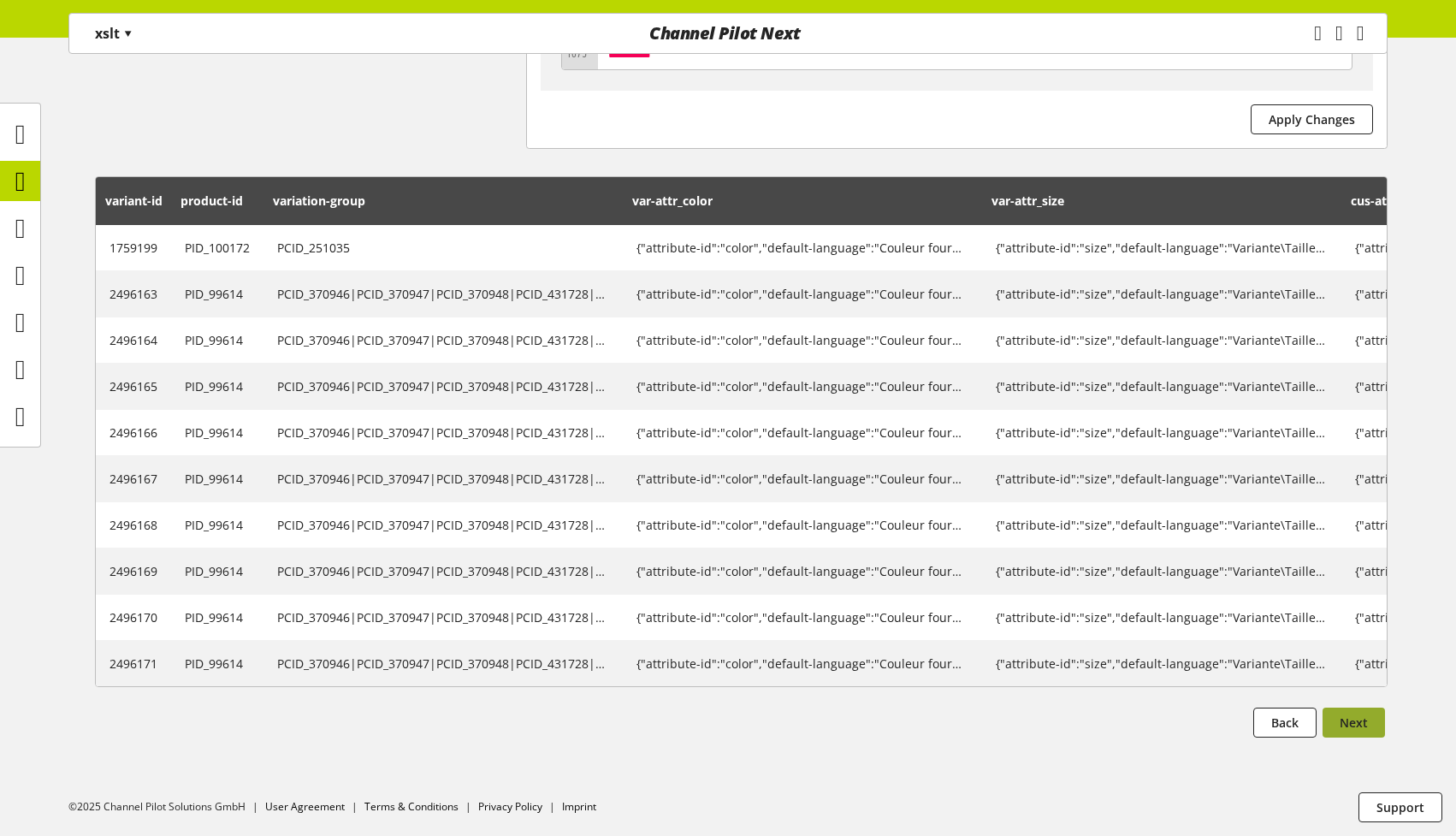click on "Next" at bounding box center (1353, 722) 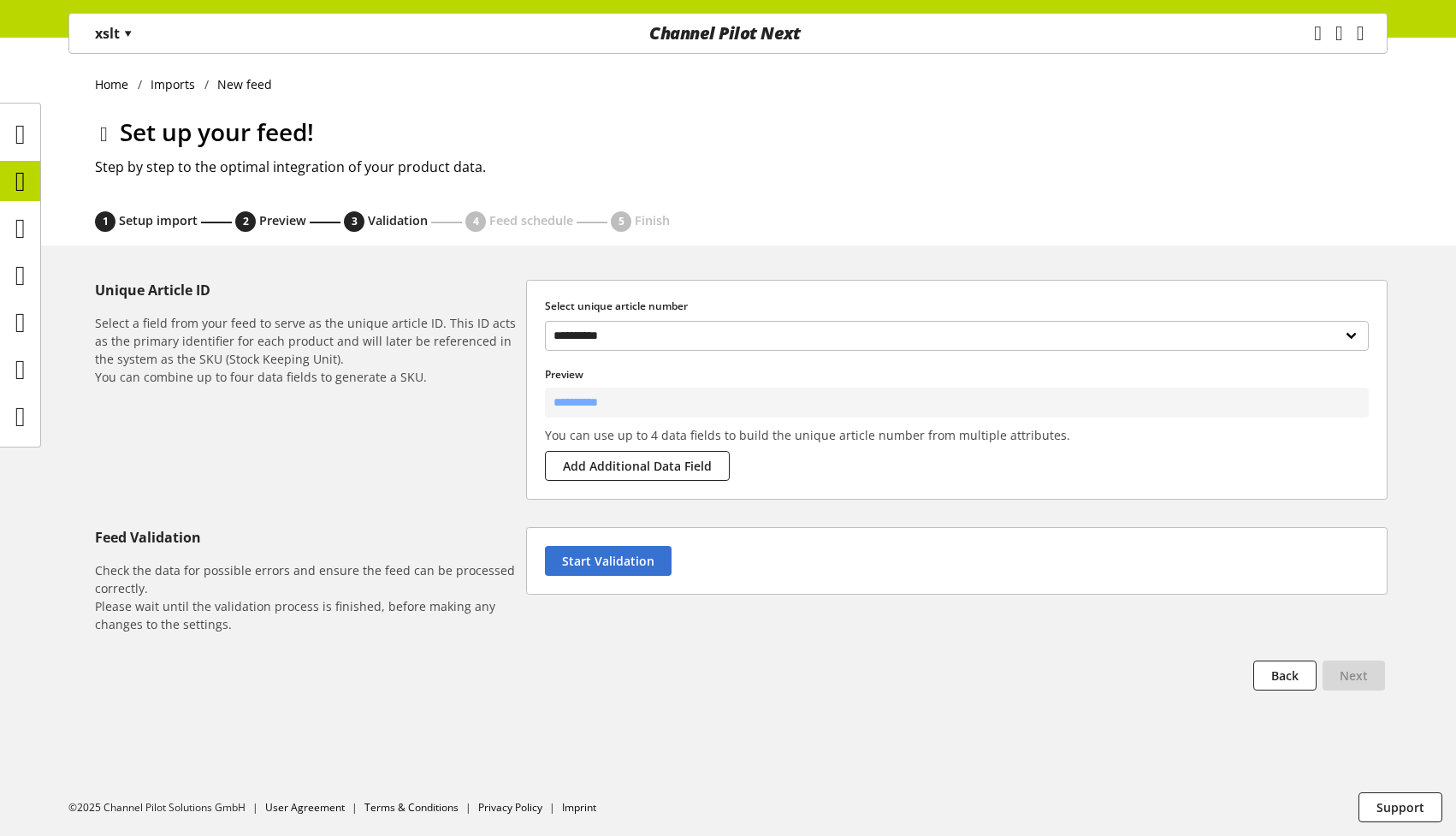 click on "Start Validation" at bounding box center (956, 560) 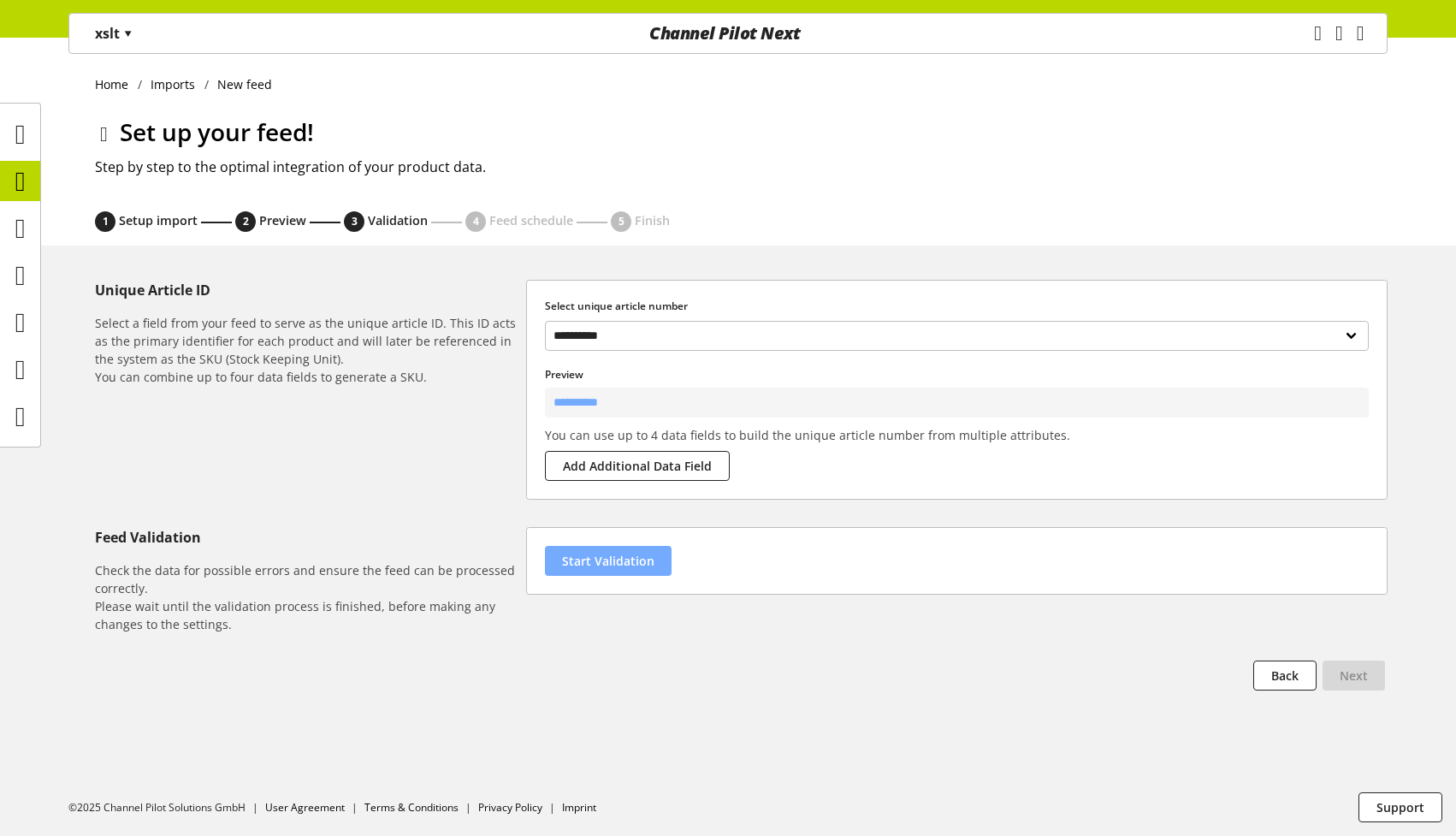 click on "Start Validation" at bounding box center (608, 560) 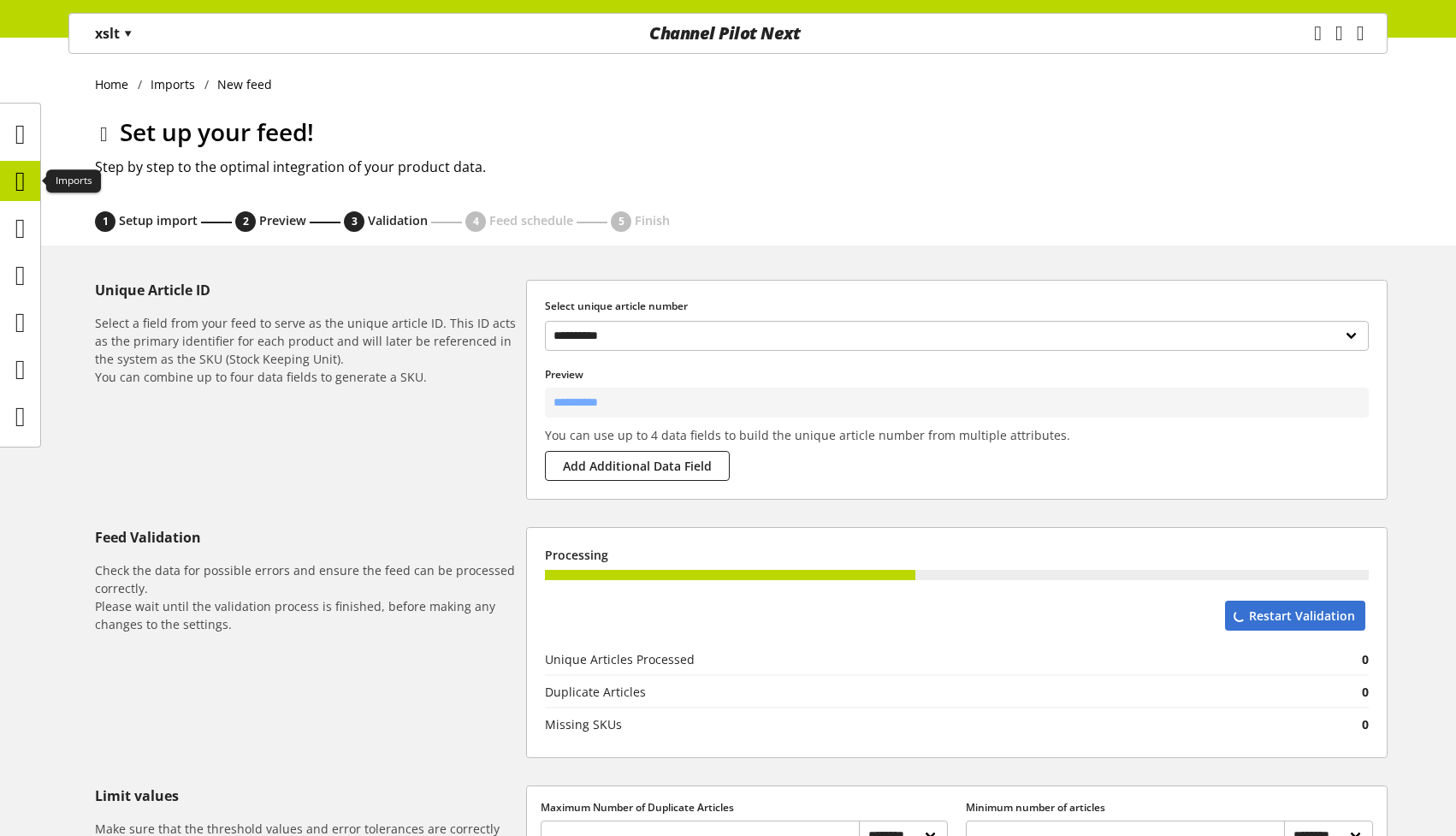 click at bounding box center [21, 181] 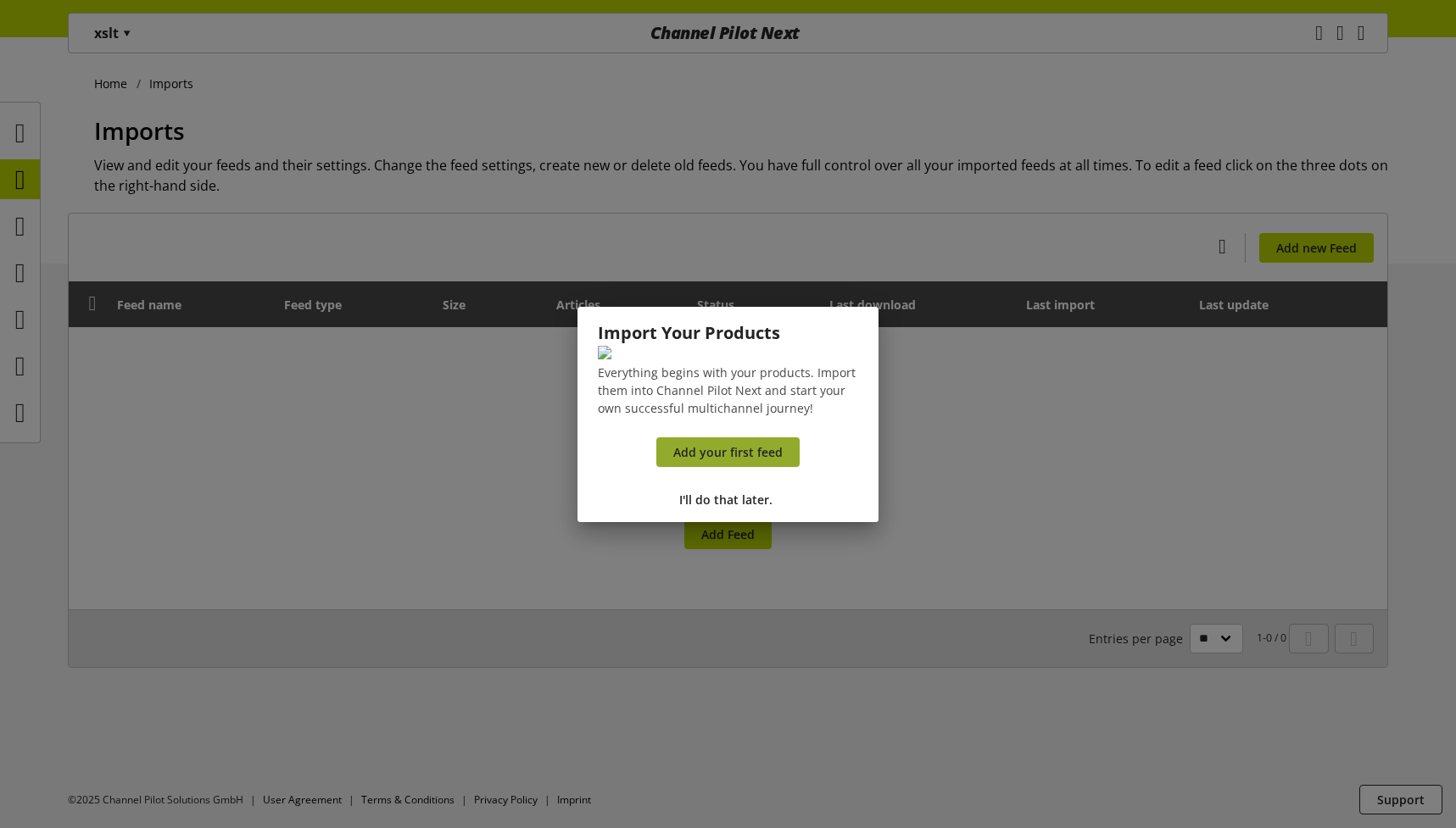 click on "Add your first feed" at bounding box center (728, 452) 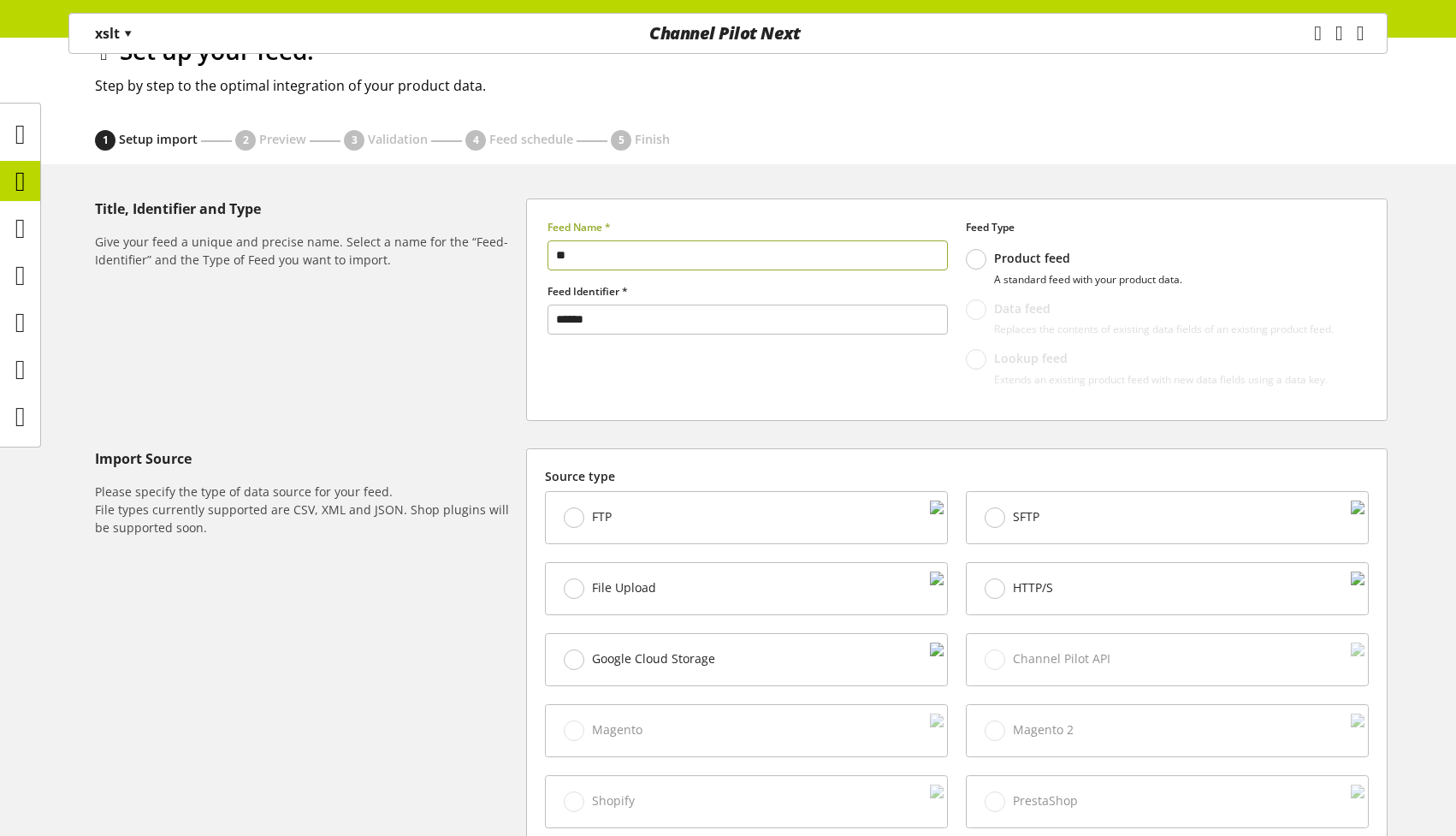 scroll, scrollTop: 103, scrollLeft: 0, axis: vertical 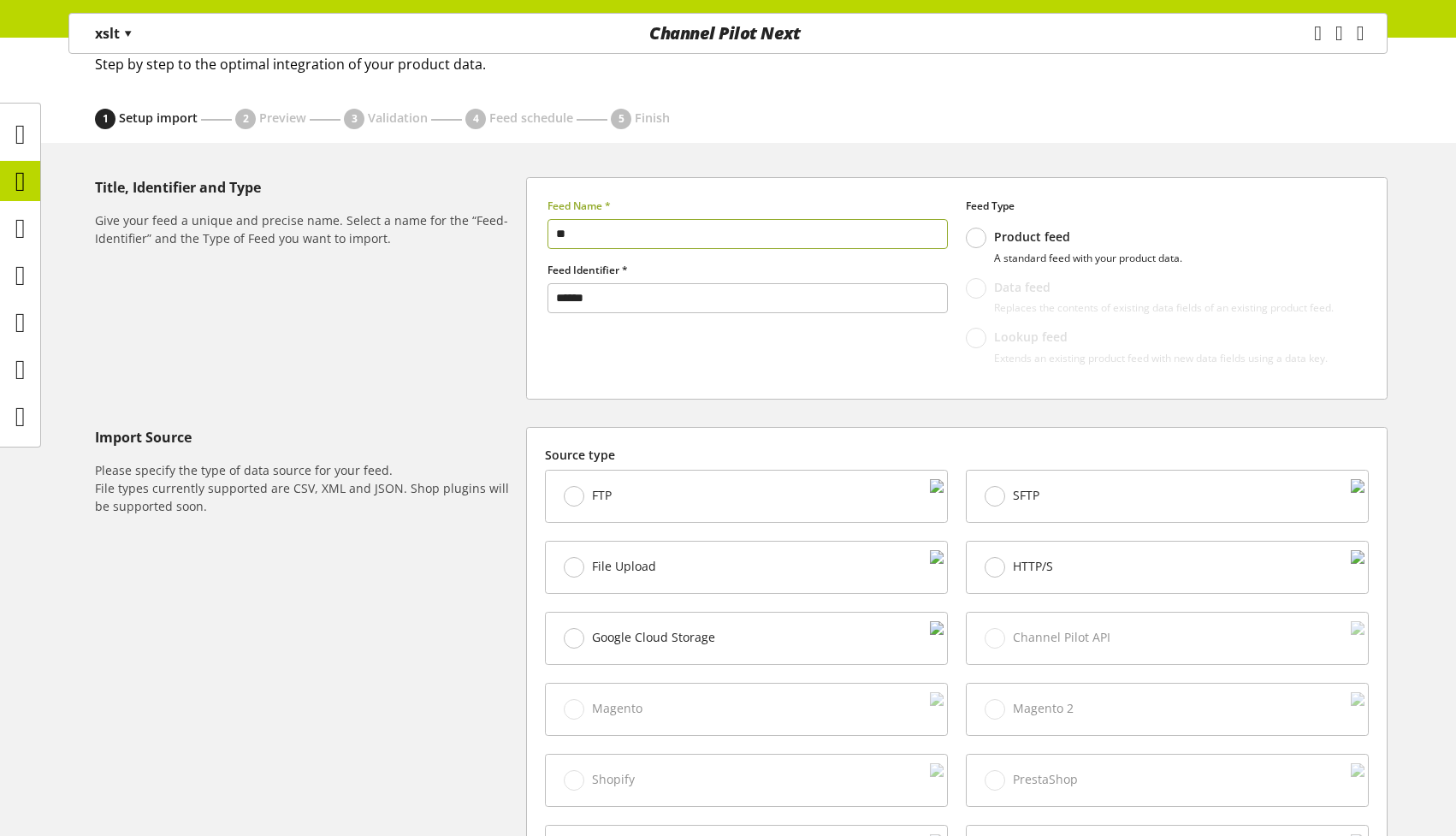 type on "**" 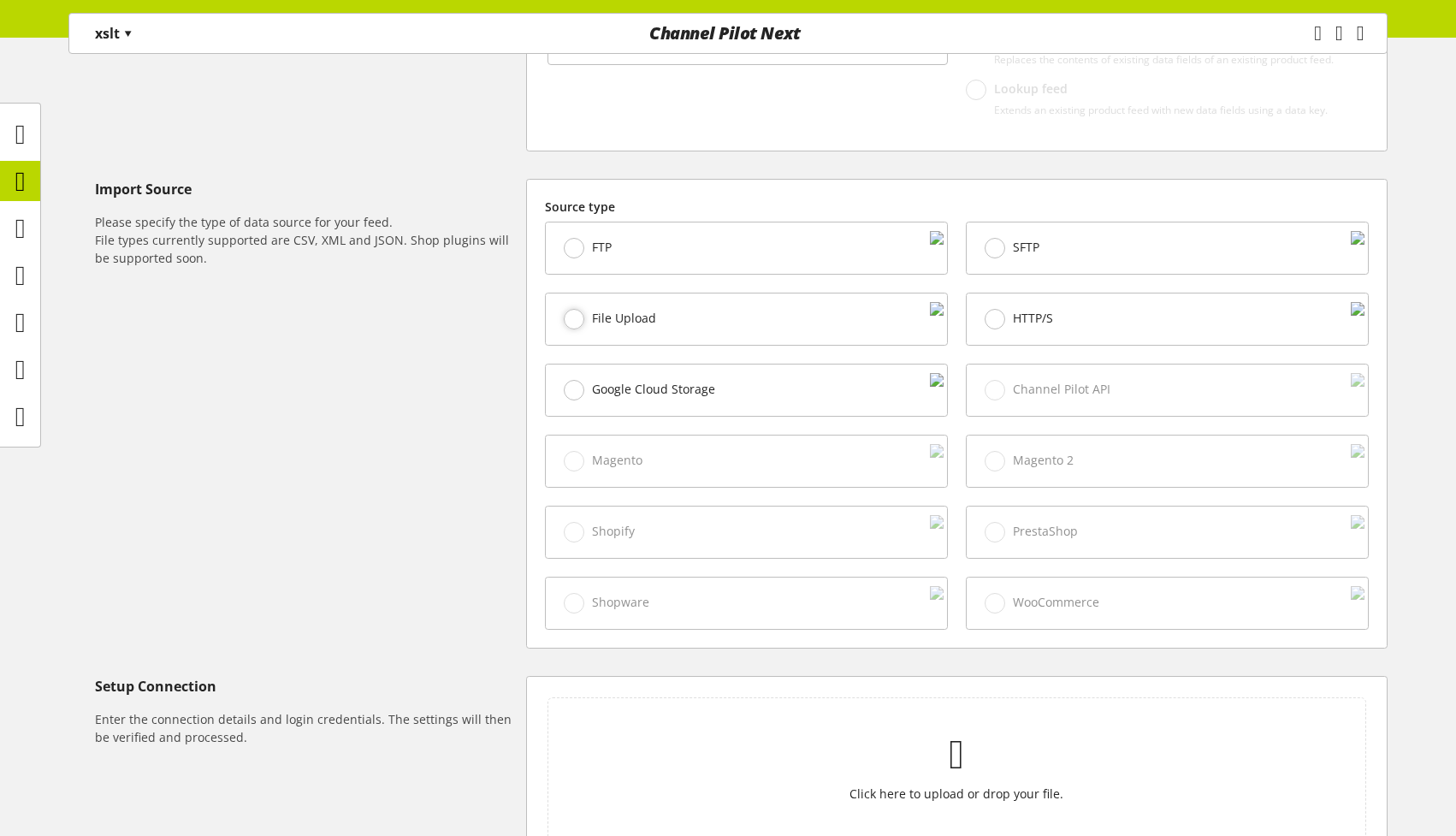scroll, scrollTop: 587, scrollLeft: 0, axis: vertical 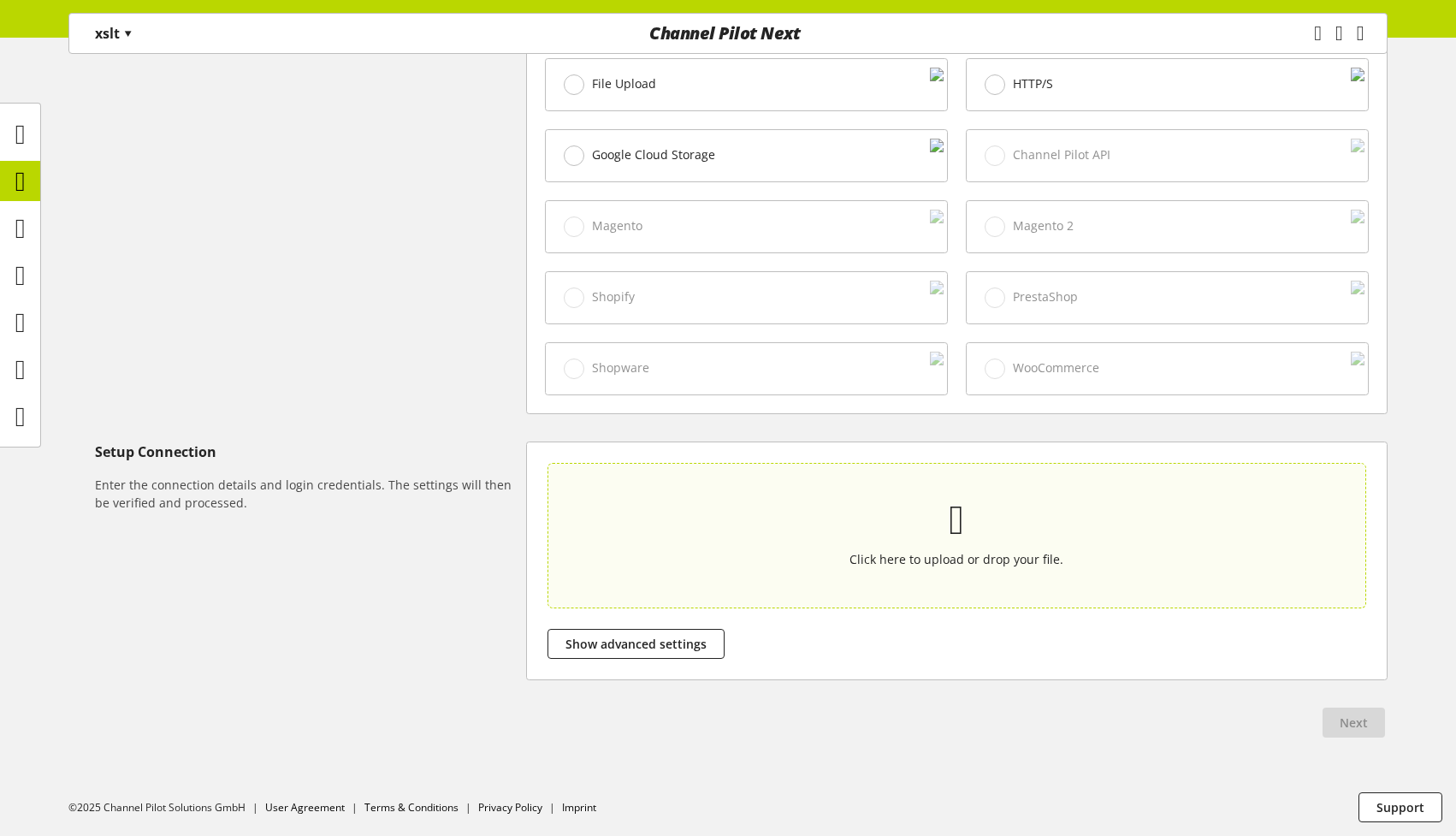 click on "Click here to upload or drop your file." at bounding box center [956, 559] 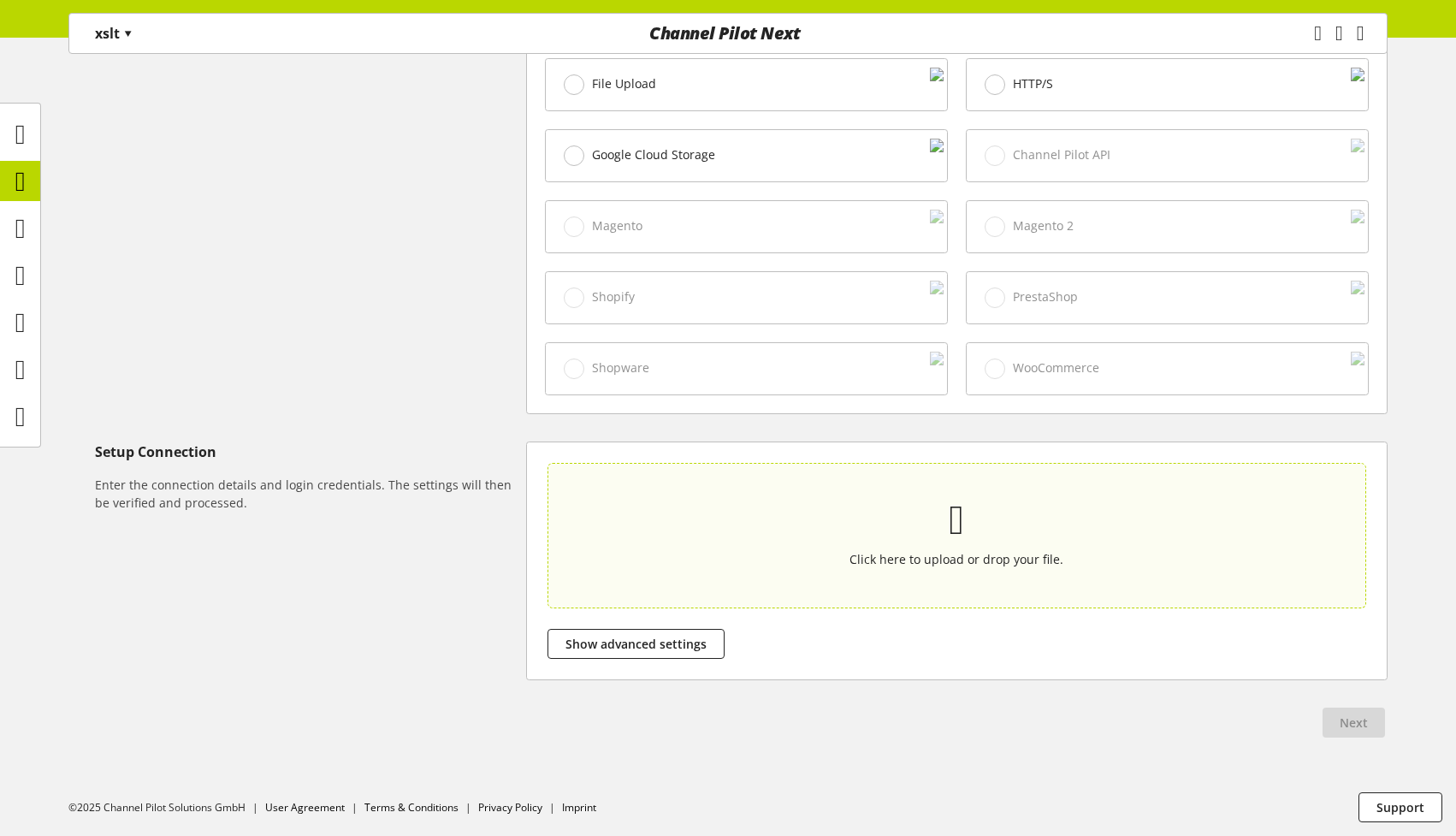 type on "**********" 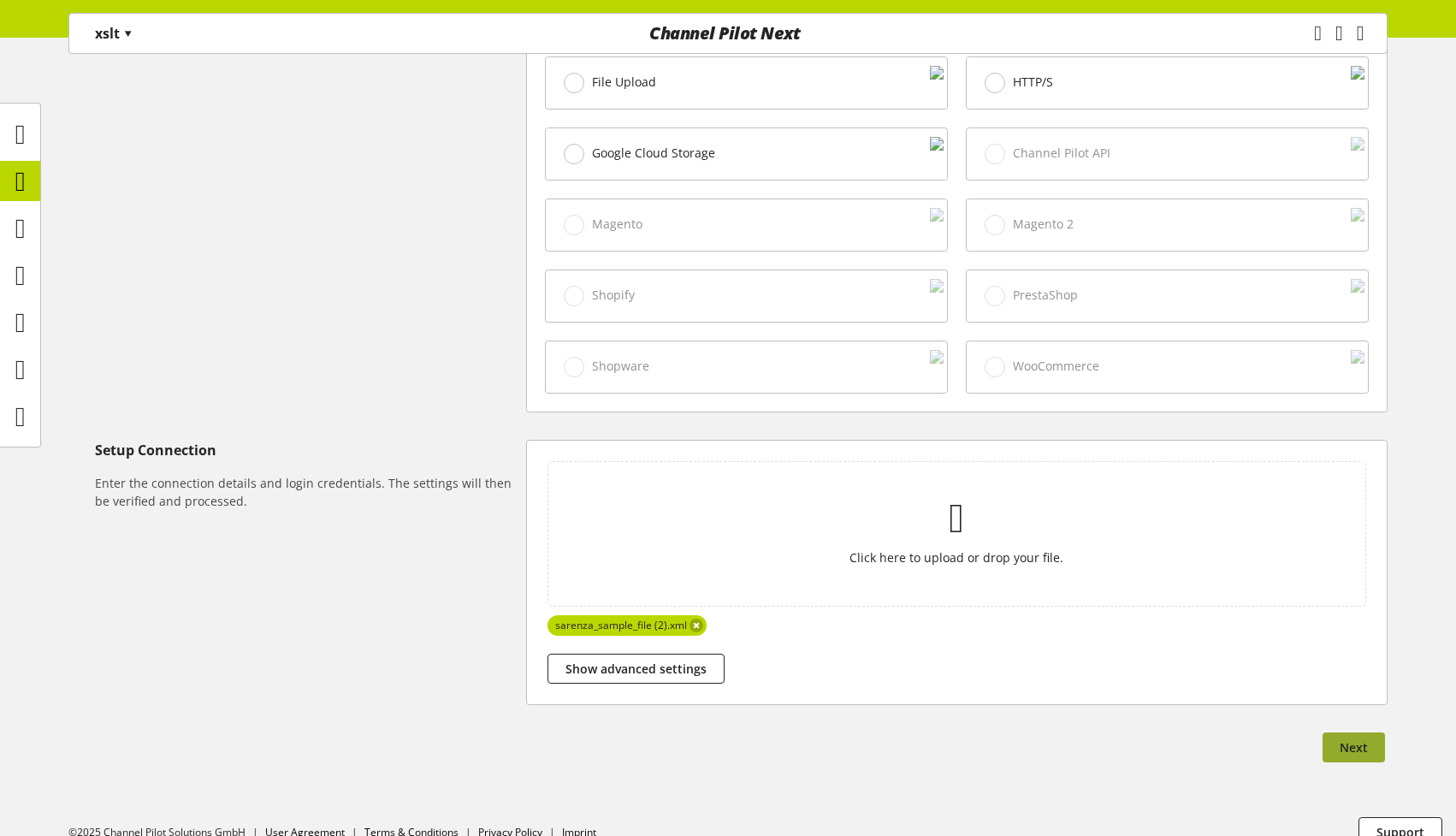 click on "Next" at bounding box center [1353, 747] 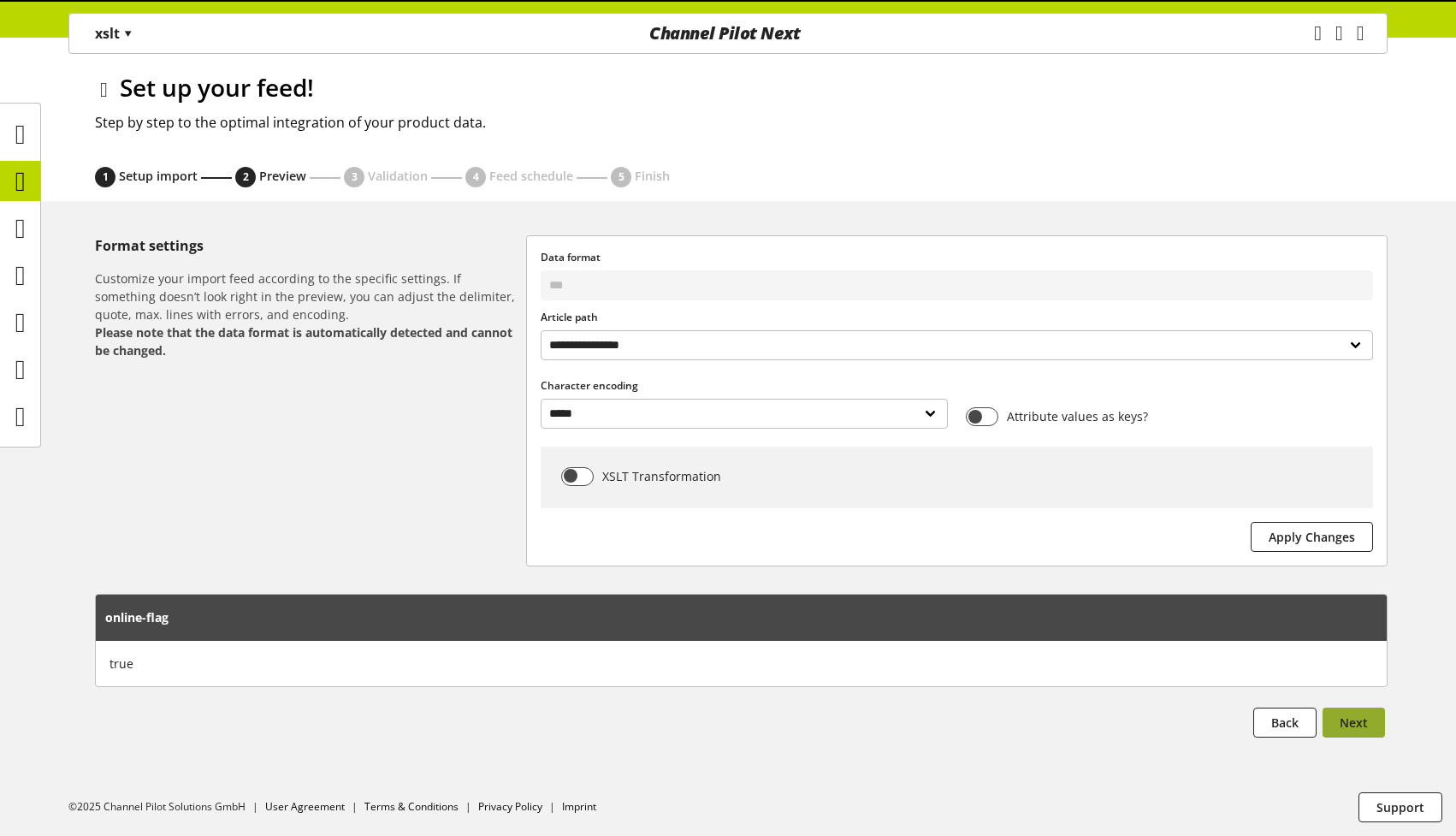 scroll, scrollTop: 0, scrollLeft: 0, axis: both 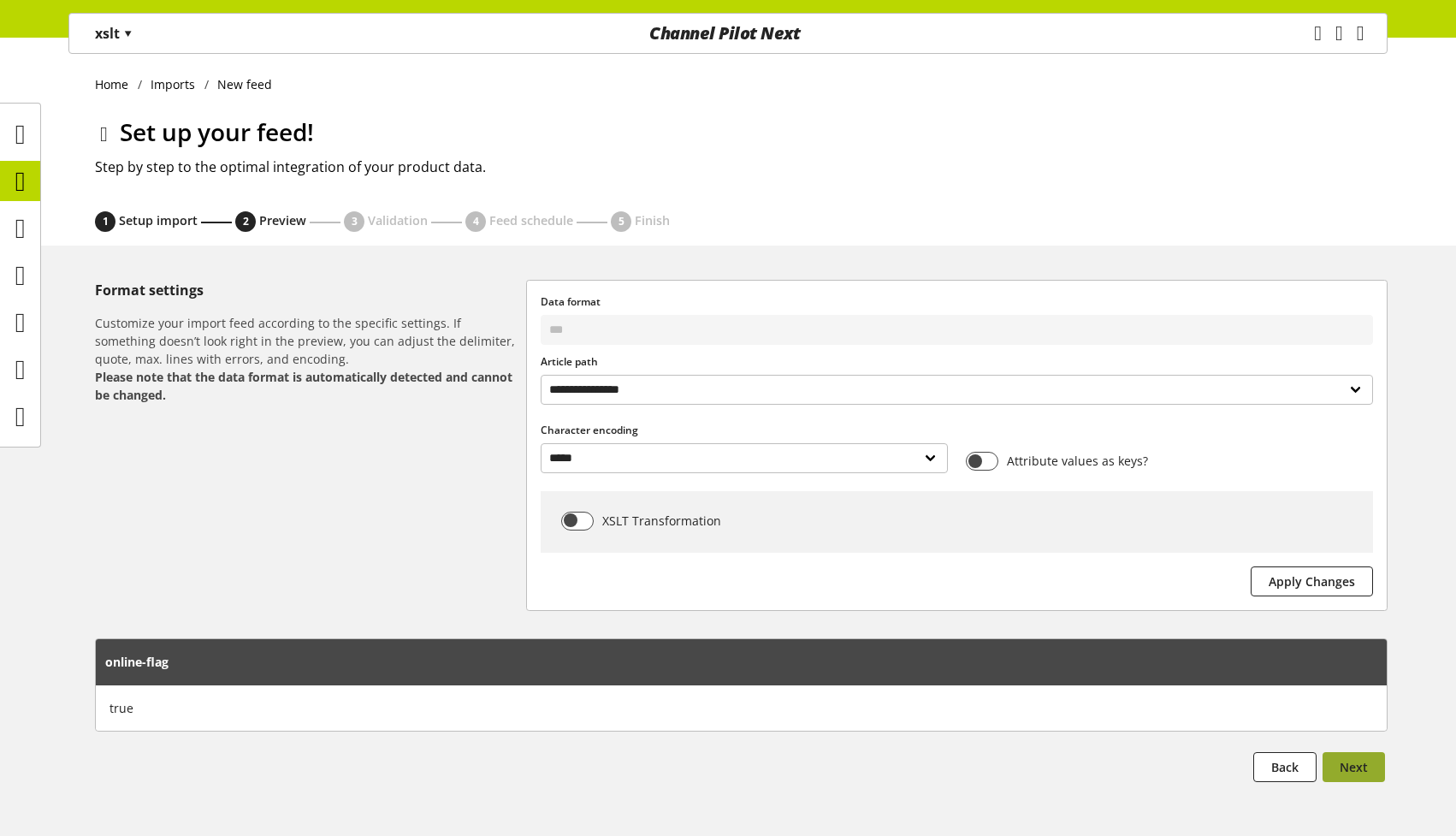 click on "Next" at bounding box center (1353, 767) 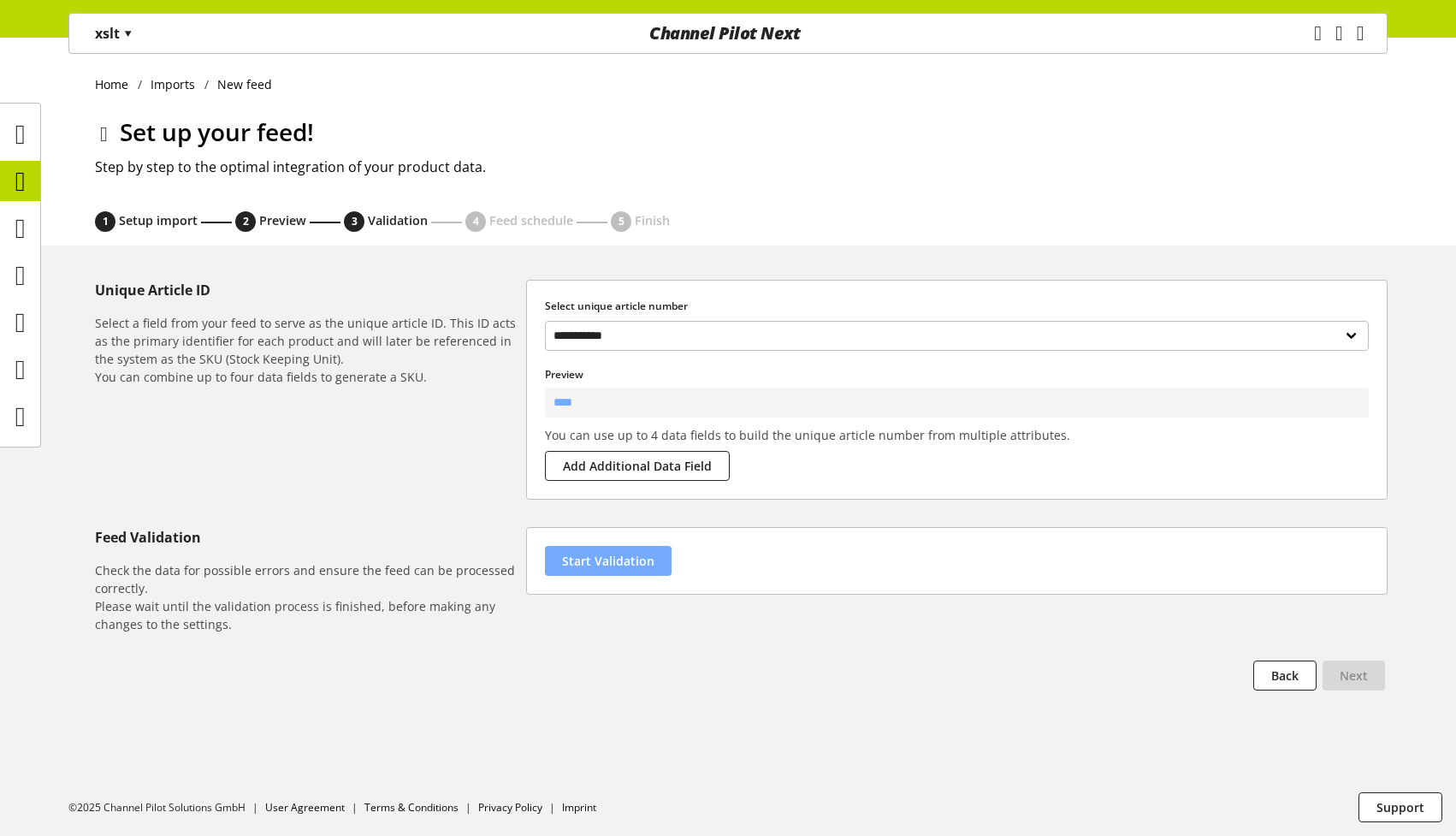 click on "Start Validation" at bounding box center [608, 560] 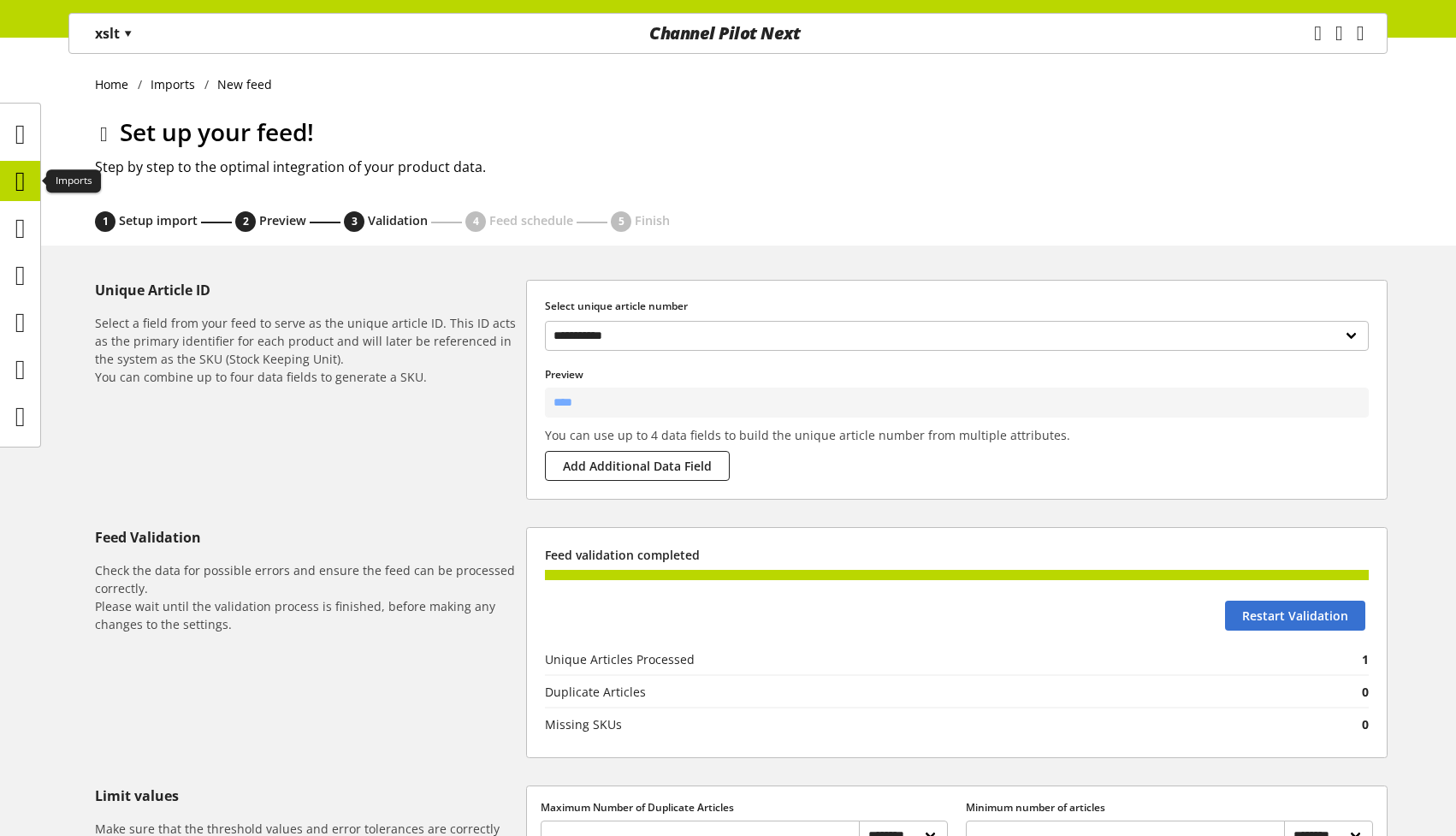 click at bounding box center (21, 181) 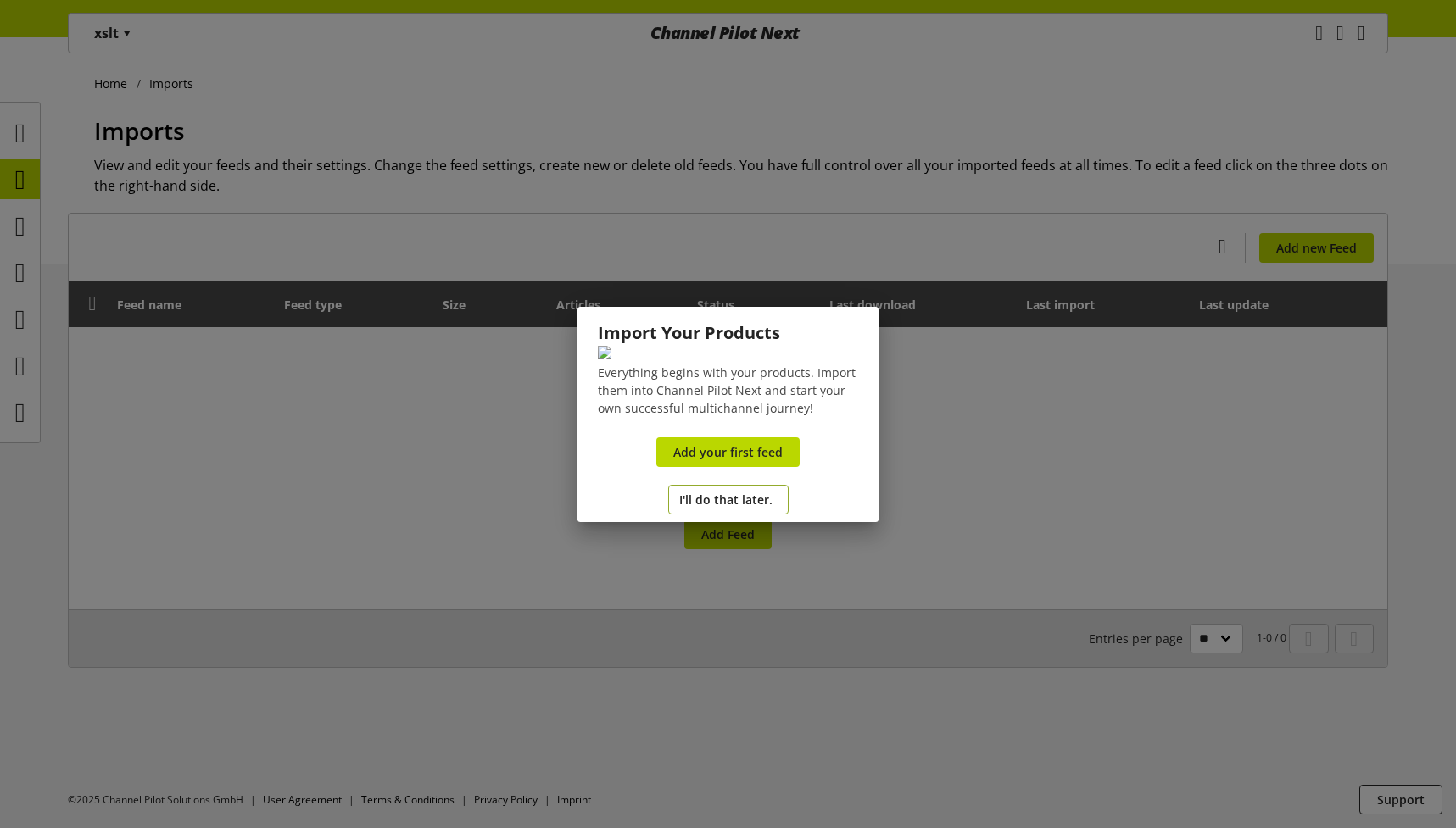 click on "I'll do that later." at bounding box center (726, 499) 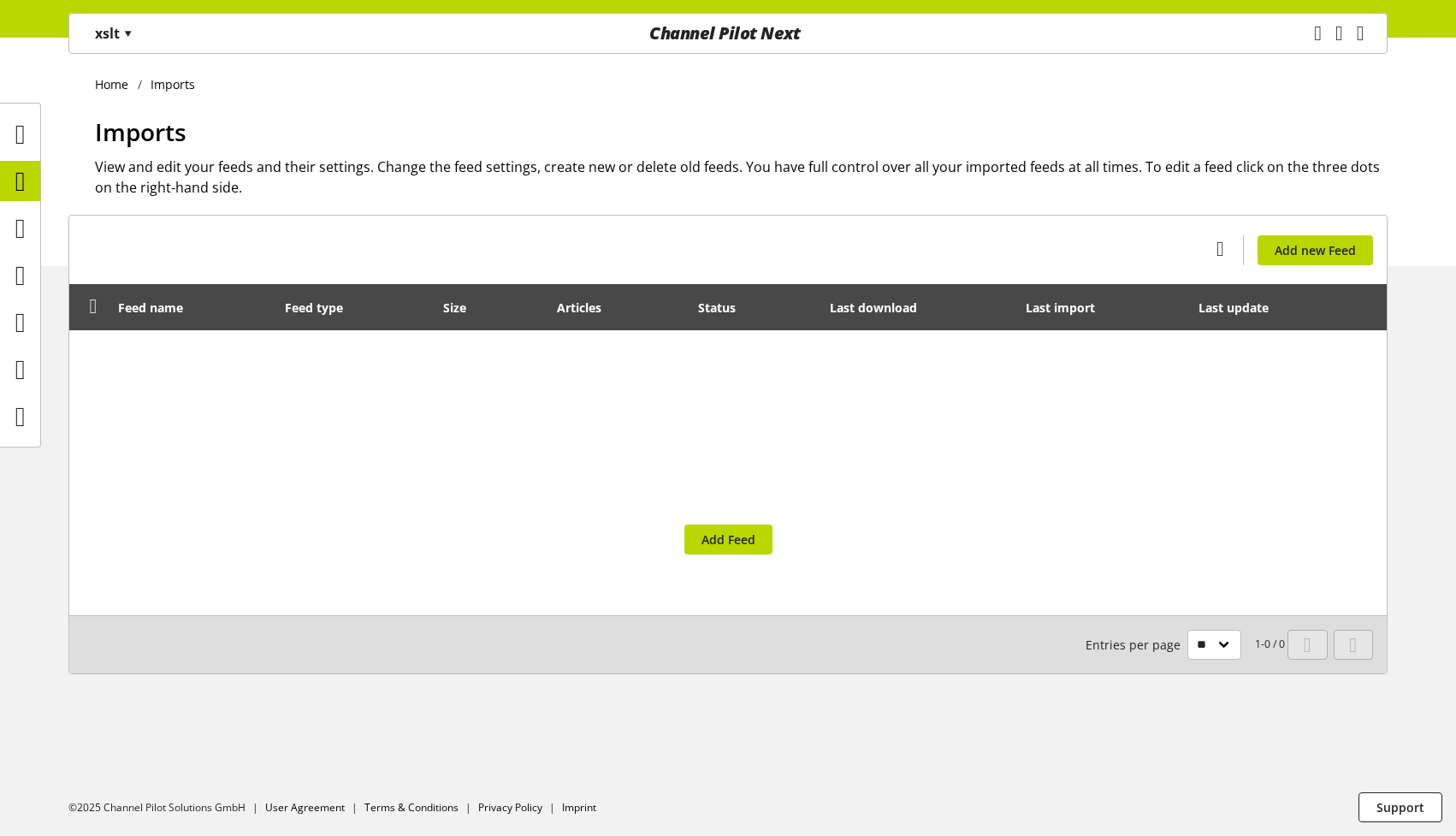click on "Imports" at bounding box center [741, 132] 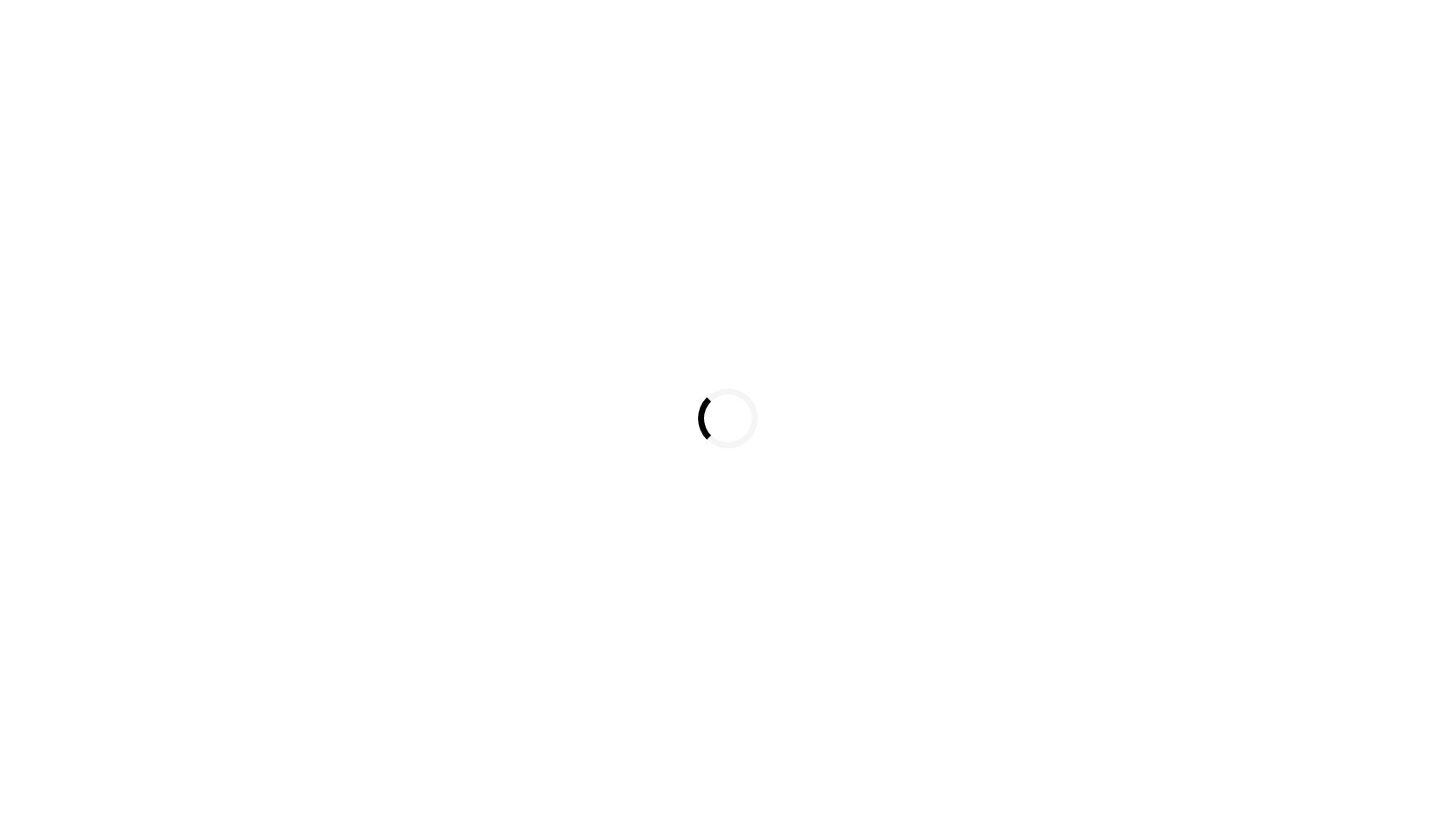 scroll, scrollTop: 0, scrollLeft: 0, axis: both 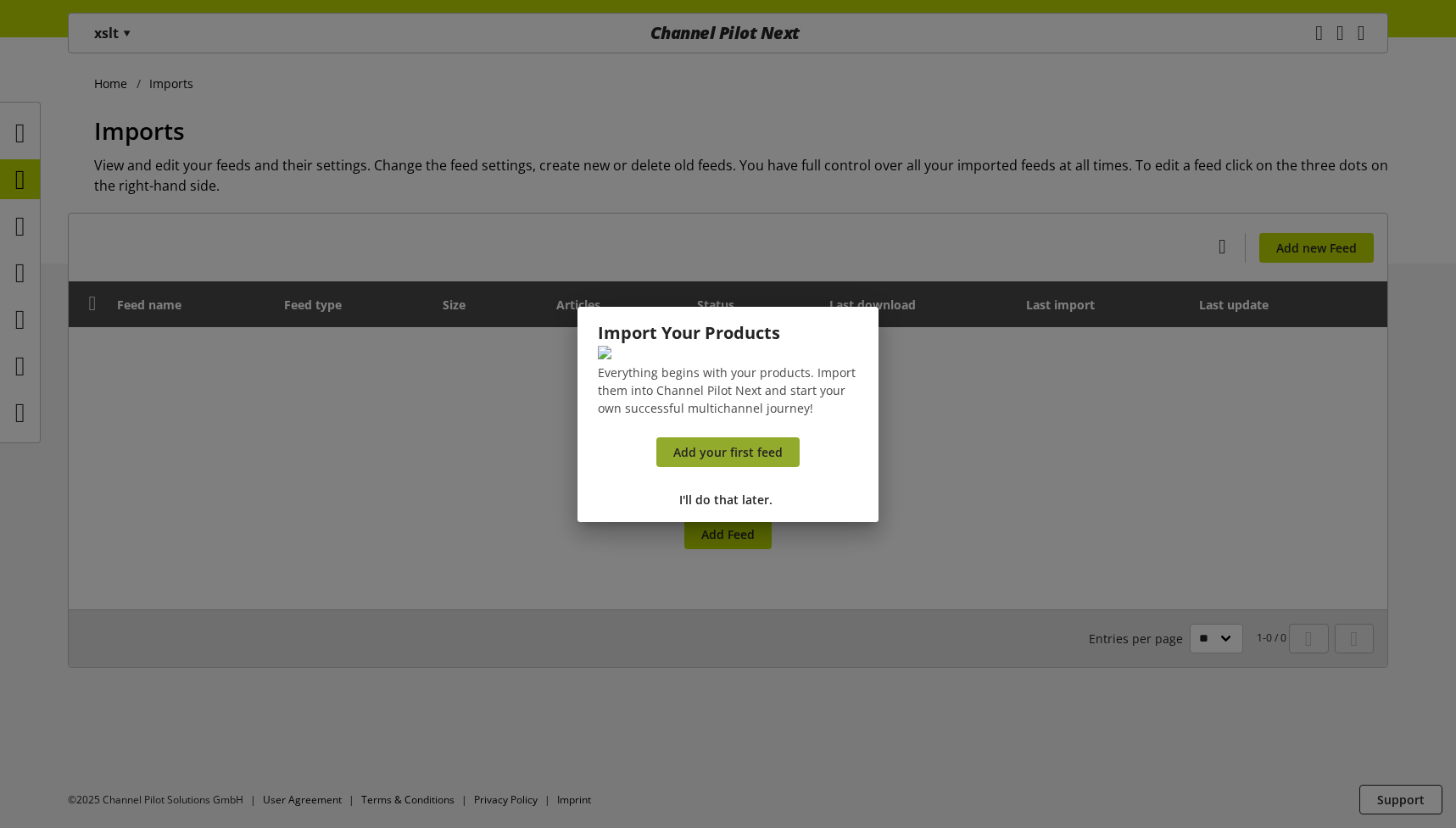 click on "Add your first feed" at bounding box center [728, 452] 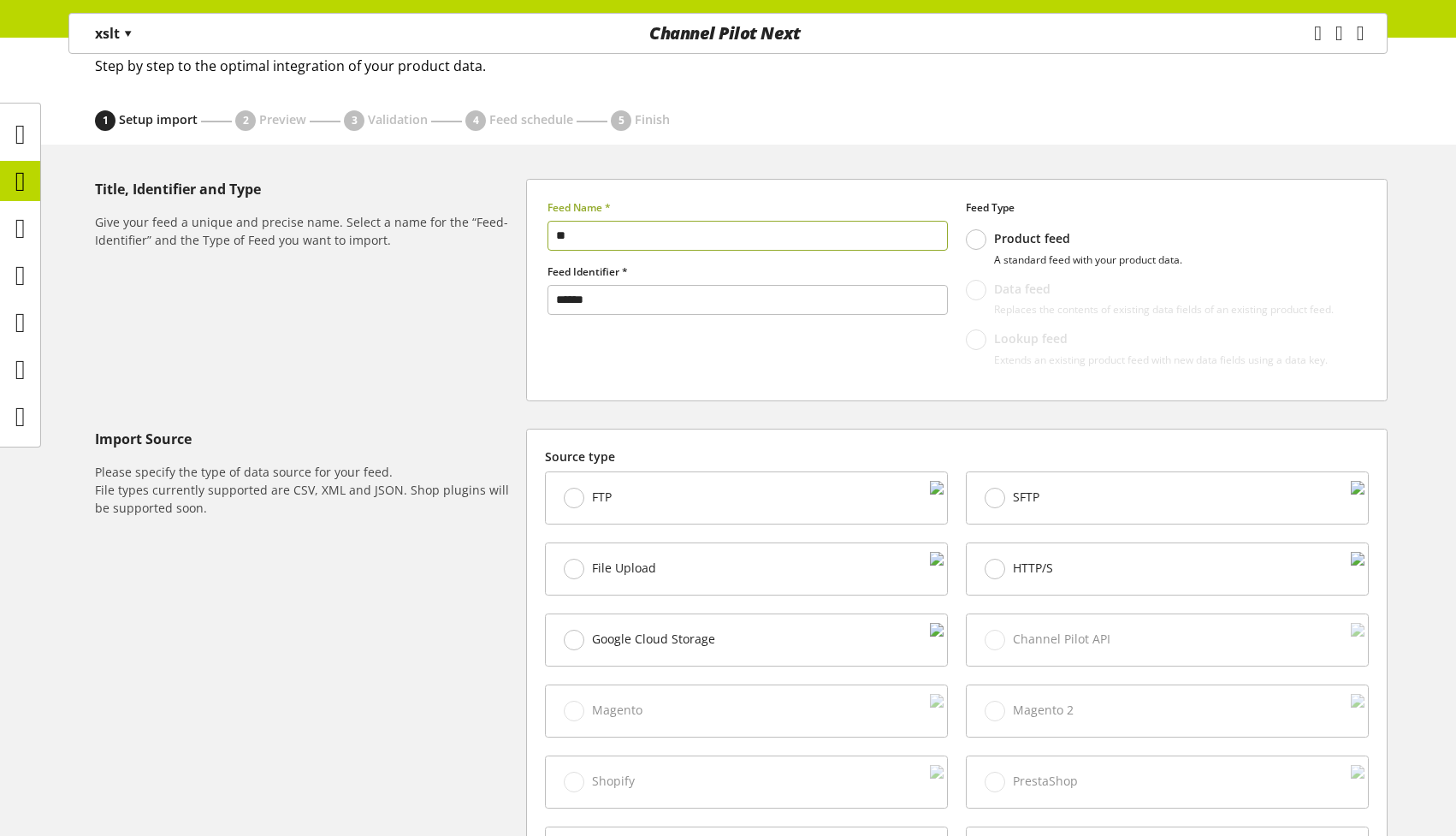 scroll, scrollTop: 205, scrollLeft: 0, axis: vertical 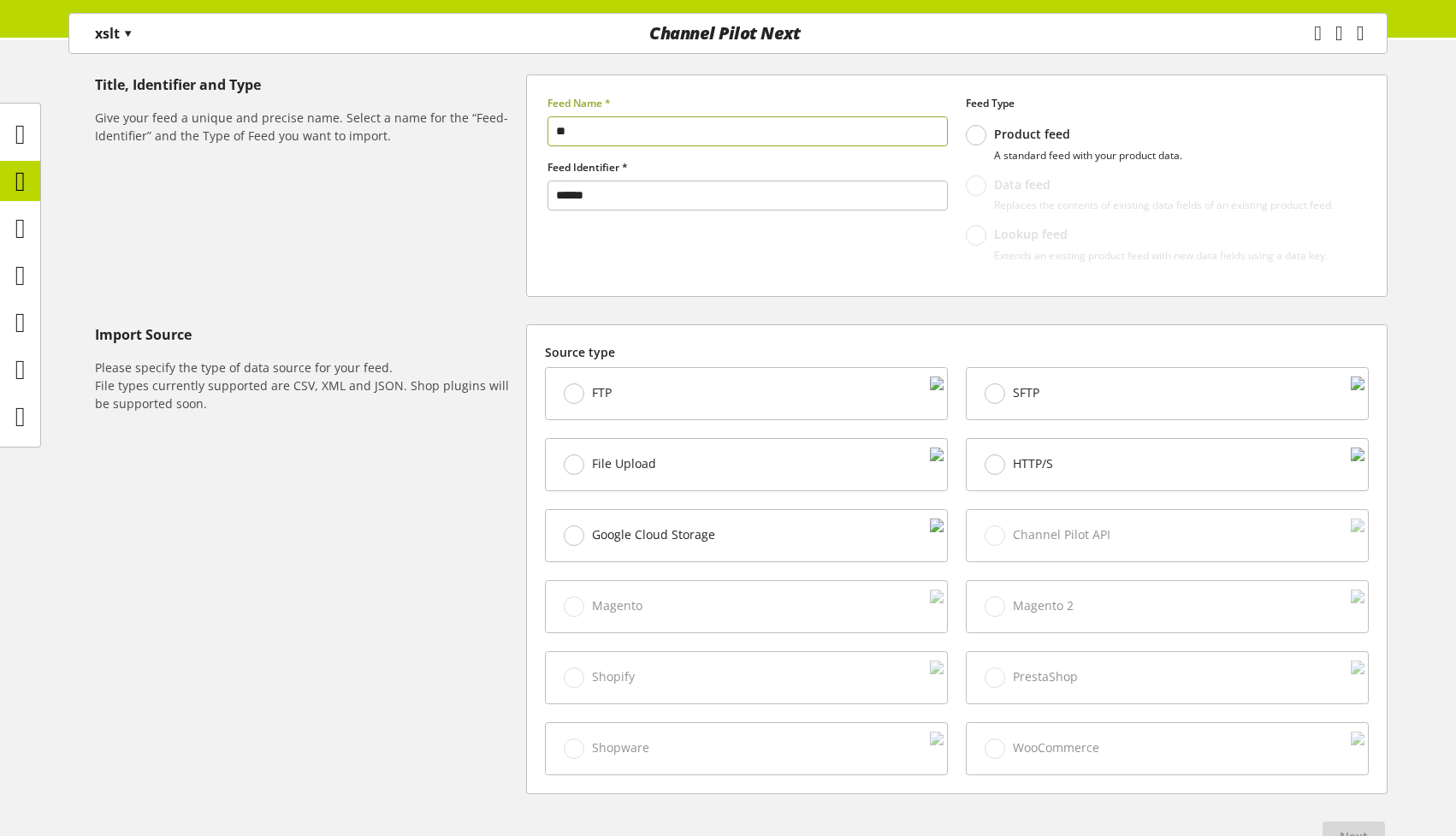type on "**" 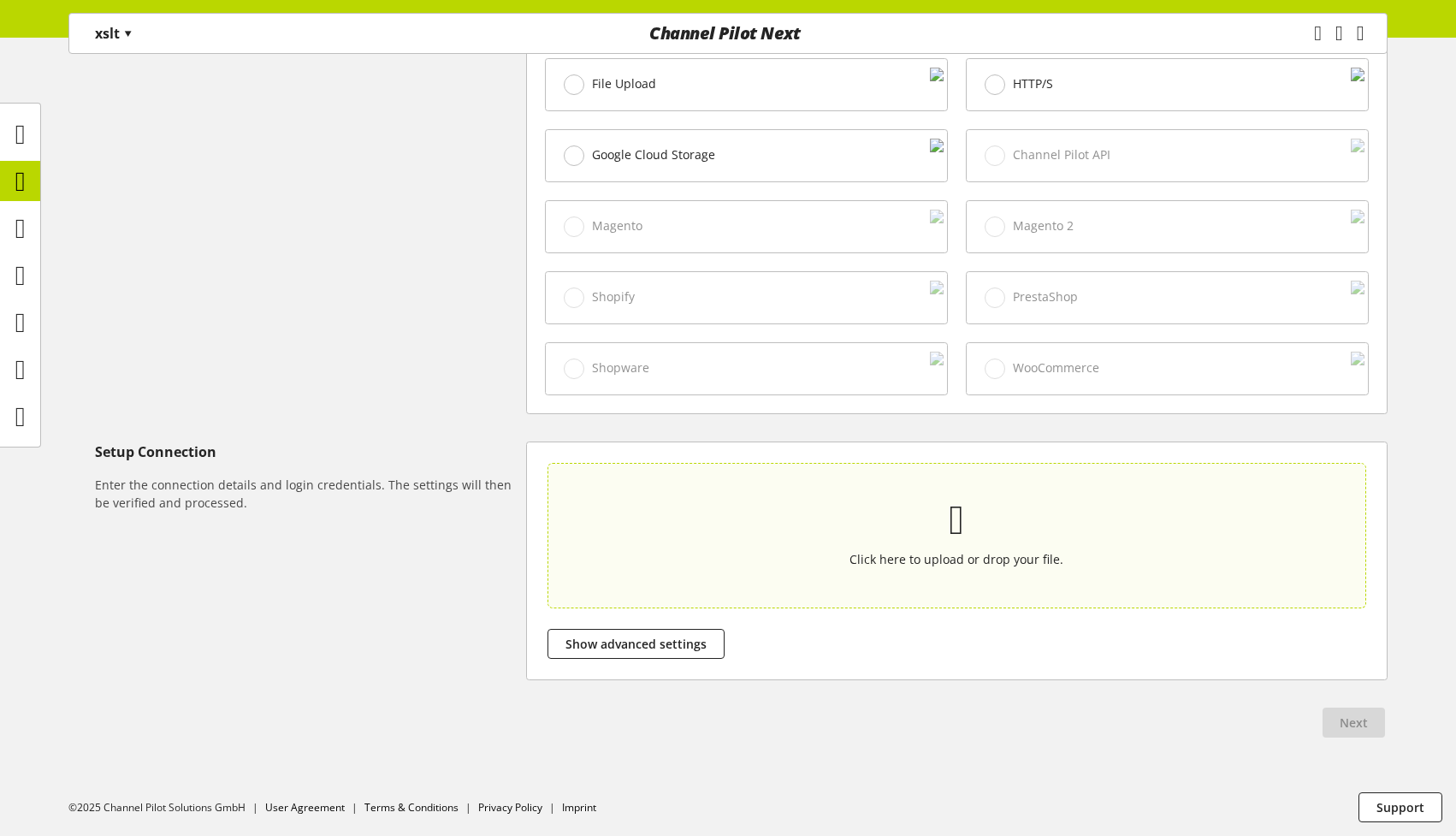 scroll, scrollTop: 587, scrollLeft: 0, axis: vertical 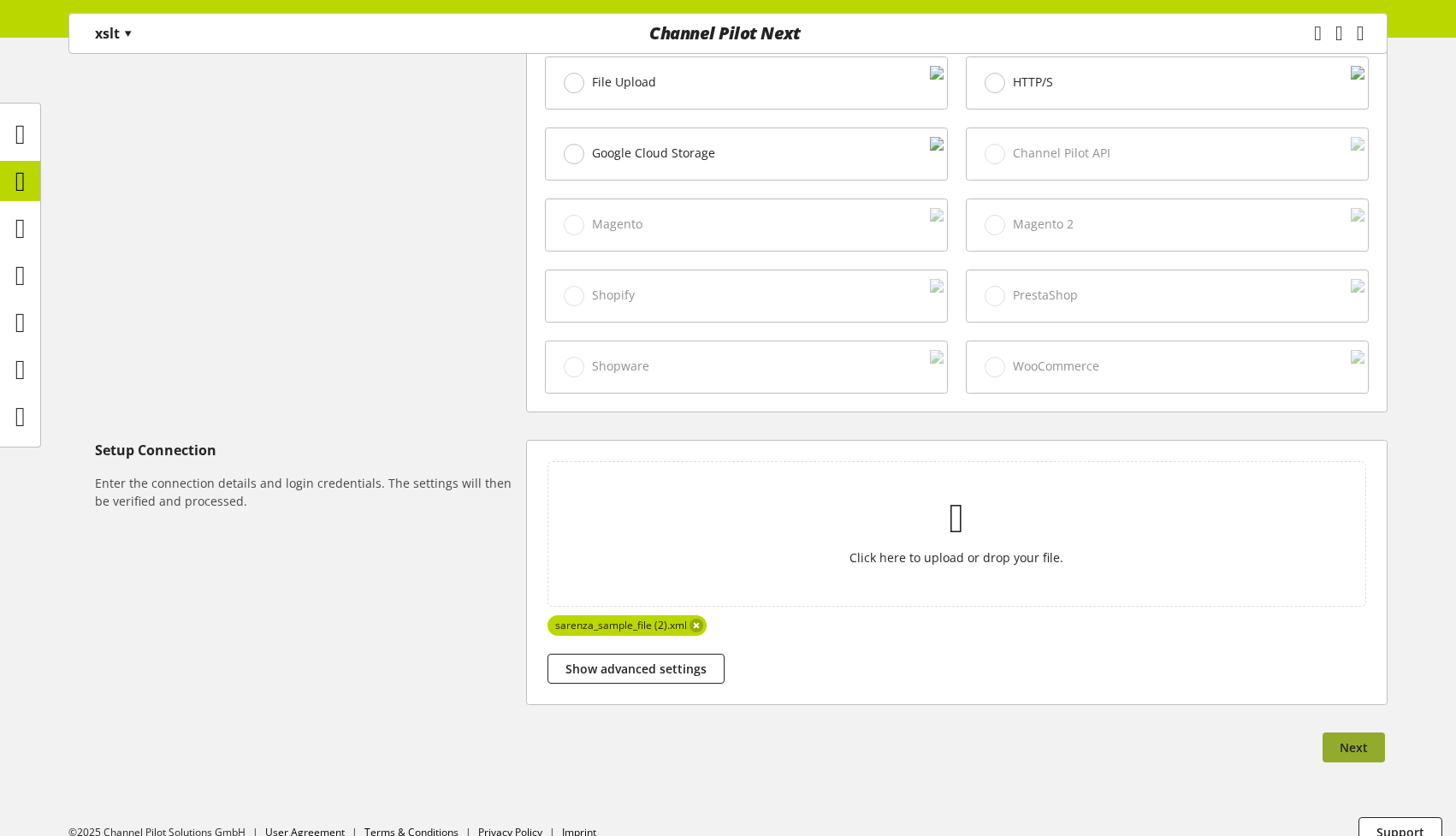 click on "Next" at bounding box center [1353, 747] 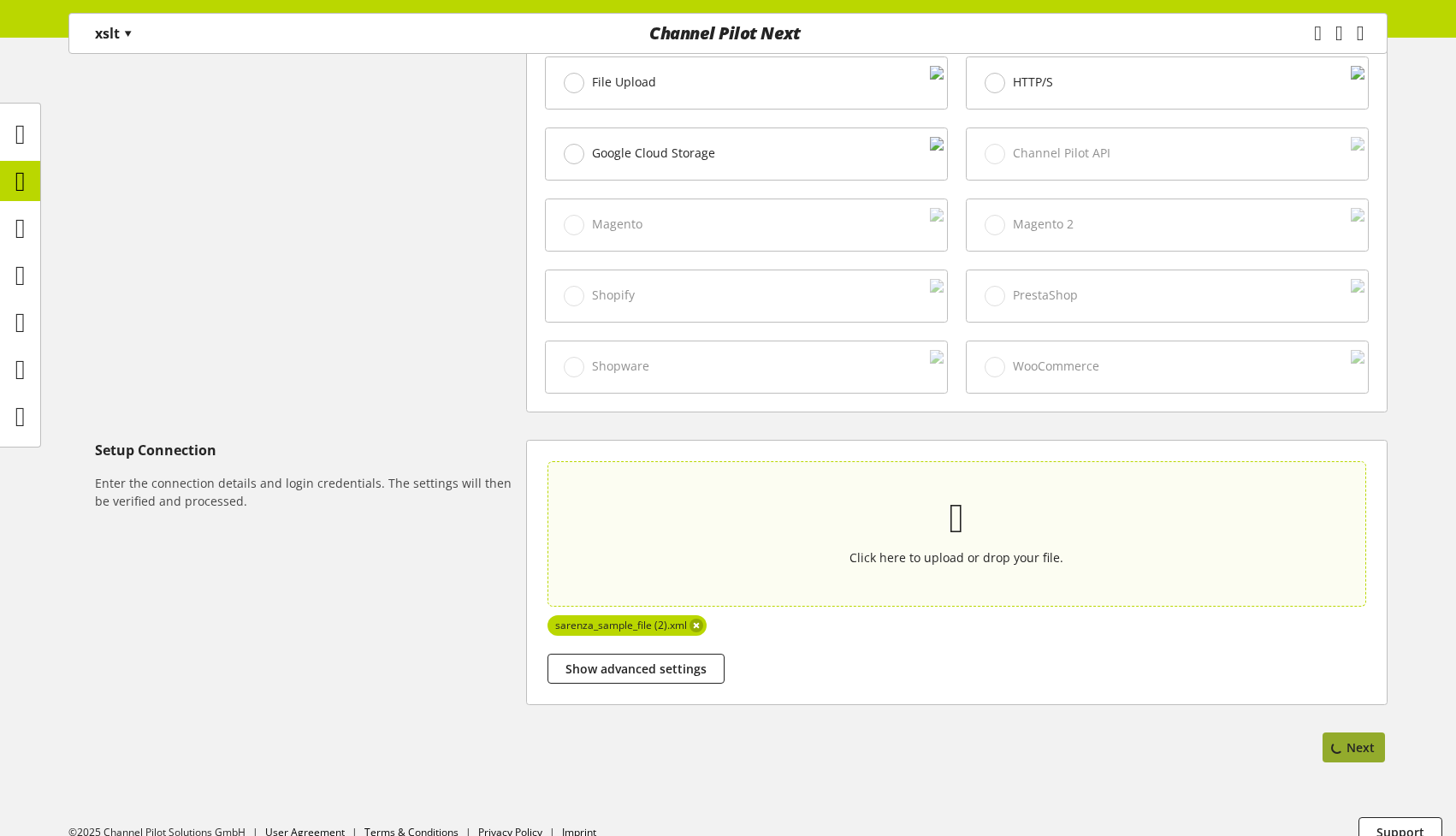 scroll, scrollTop: 0, scrollLeft: 0, axis: both 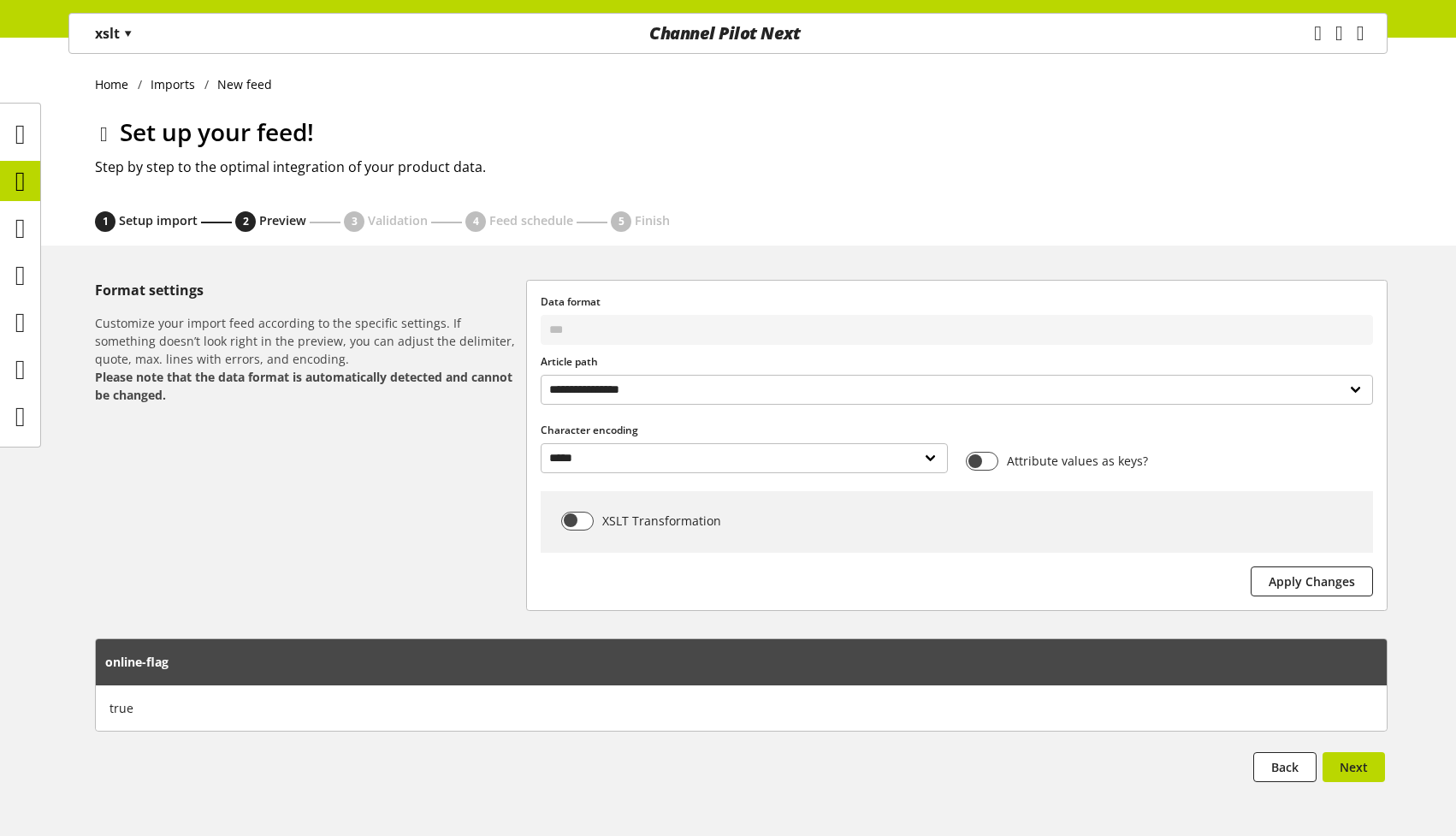 click on "**********" at bounding box center [956, 379] 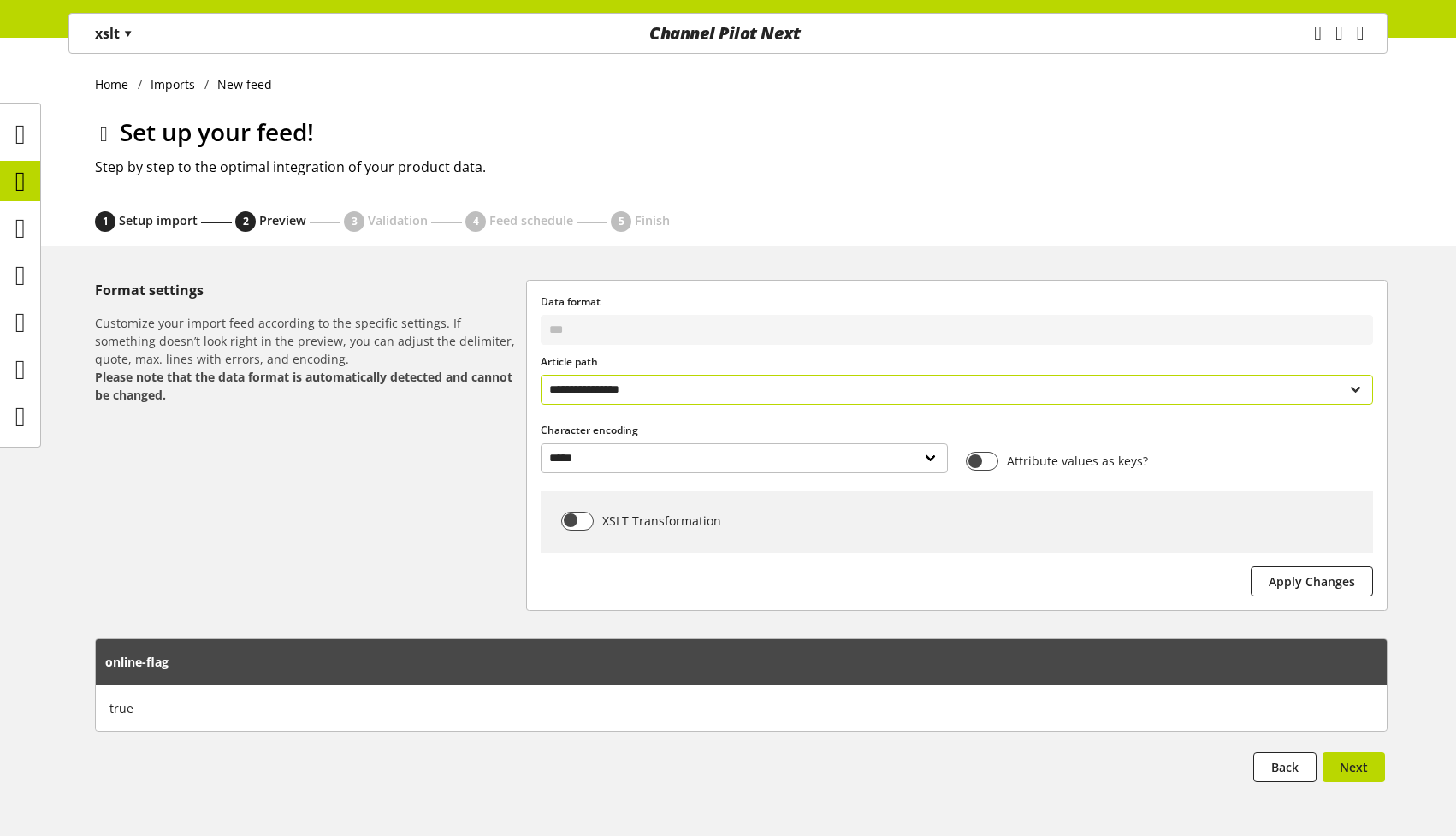 select on "**********" 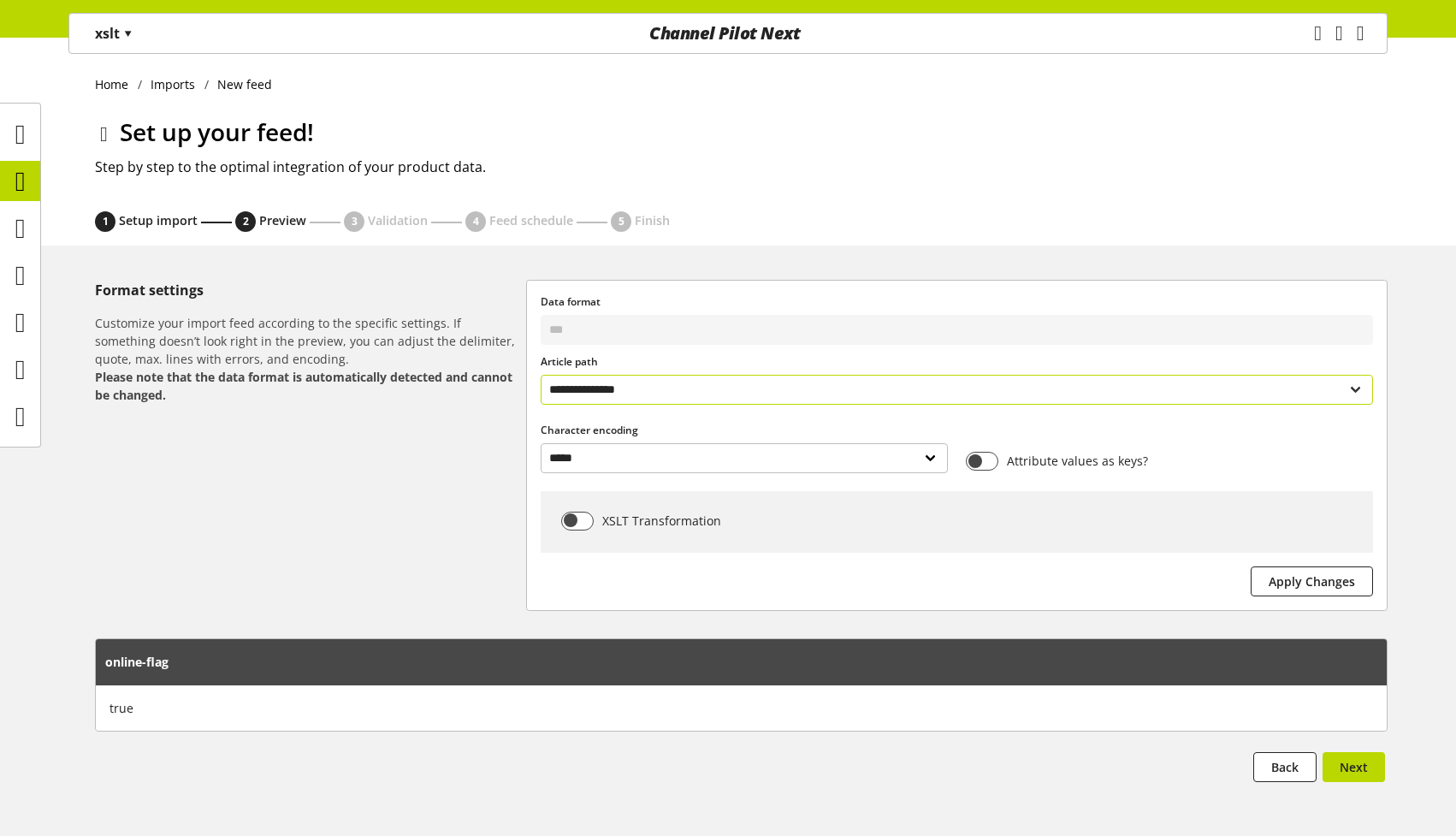 click on "**********" at bounding box center (956, 389) 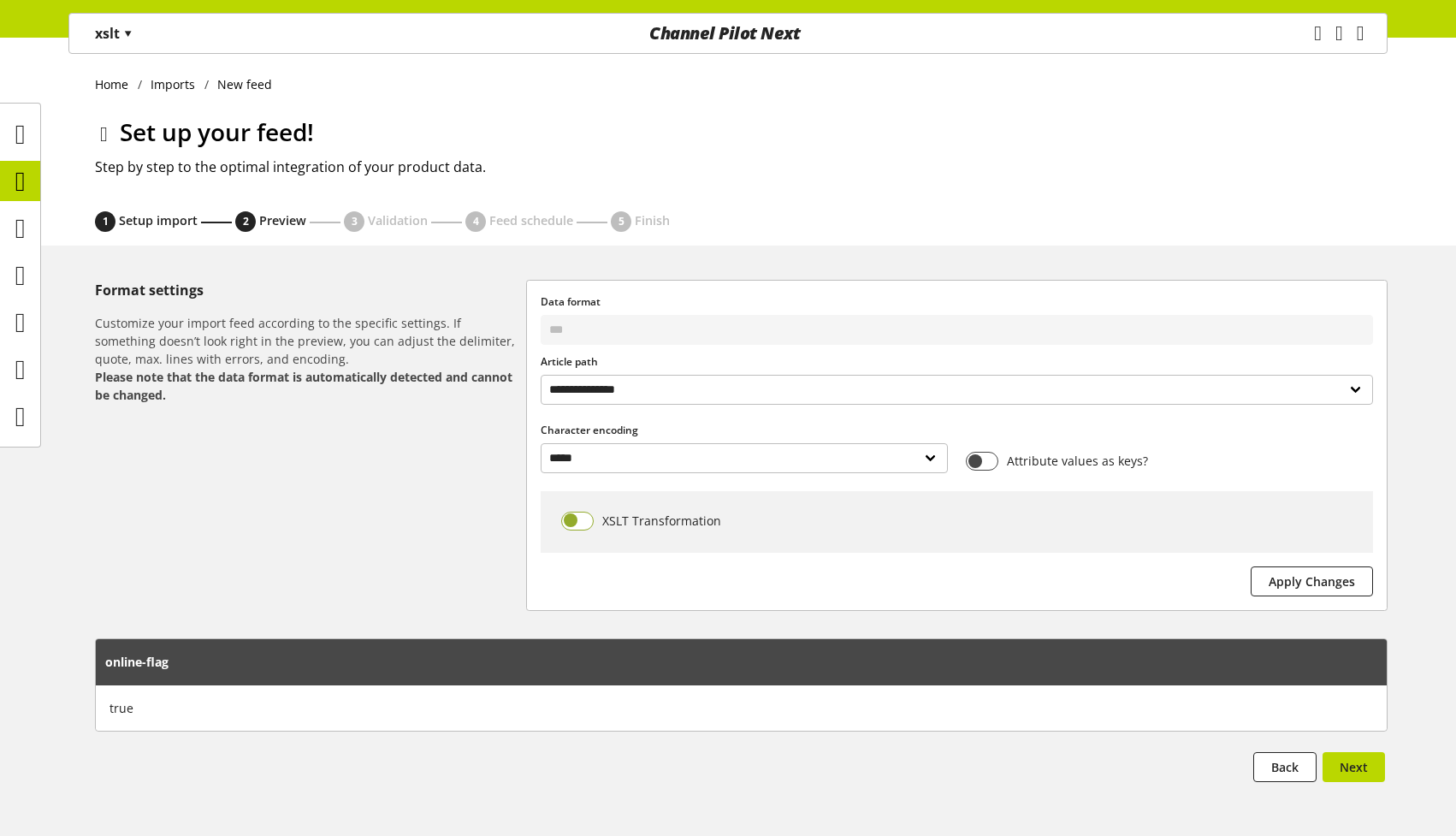 click on "XSLT Transformation" at bounding box center (956, 522) 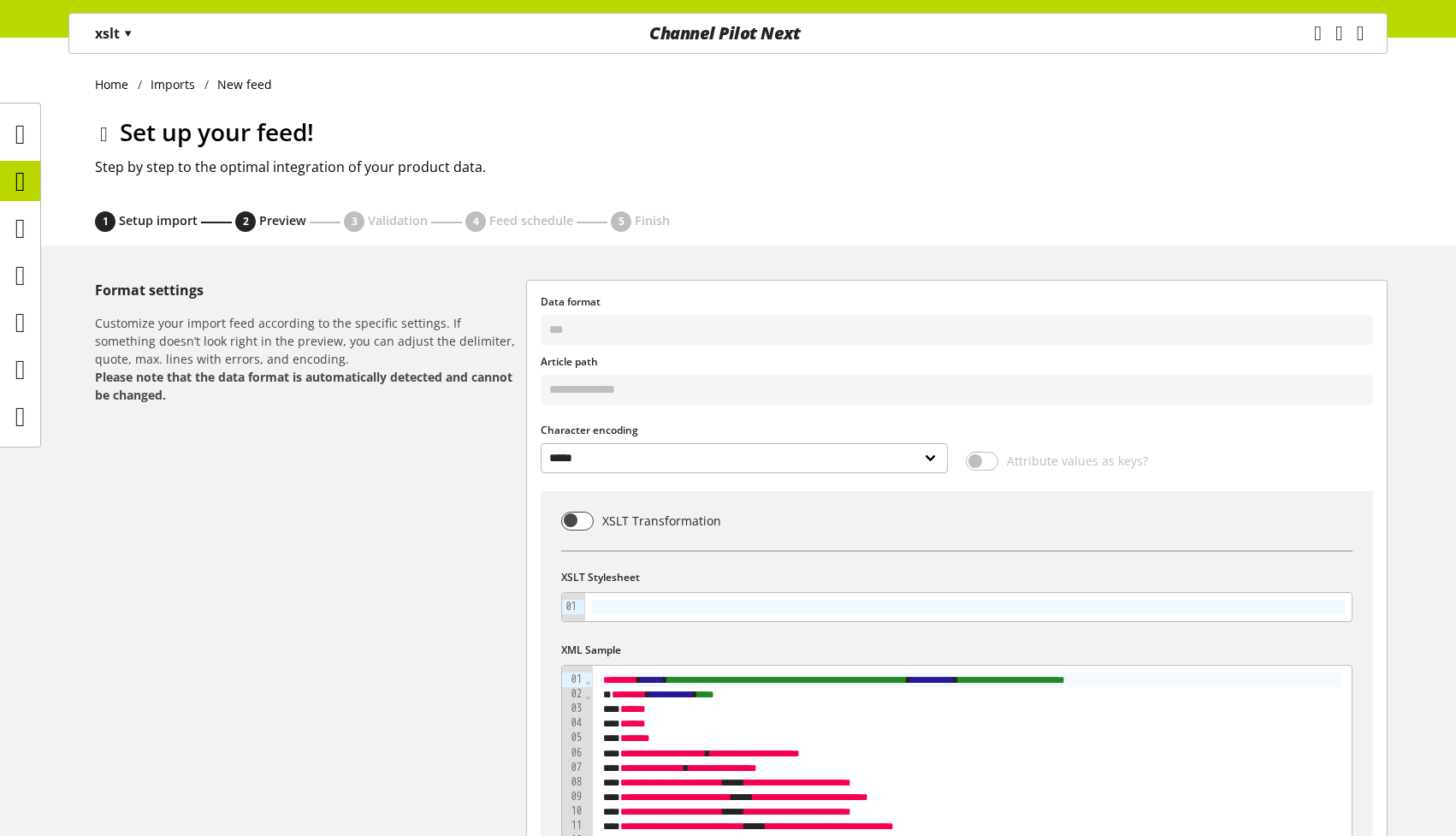 click on "Format settings Customize your import feed according to the specific settings. If something doesn’t look right in the preview, you can adjust the delimiter, quote, max. lines with errors, and encoding.
Please note that the data format is automatically detected and cannot be changed." at bounding box center (311, 5919) 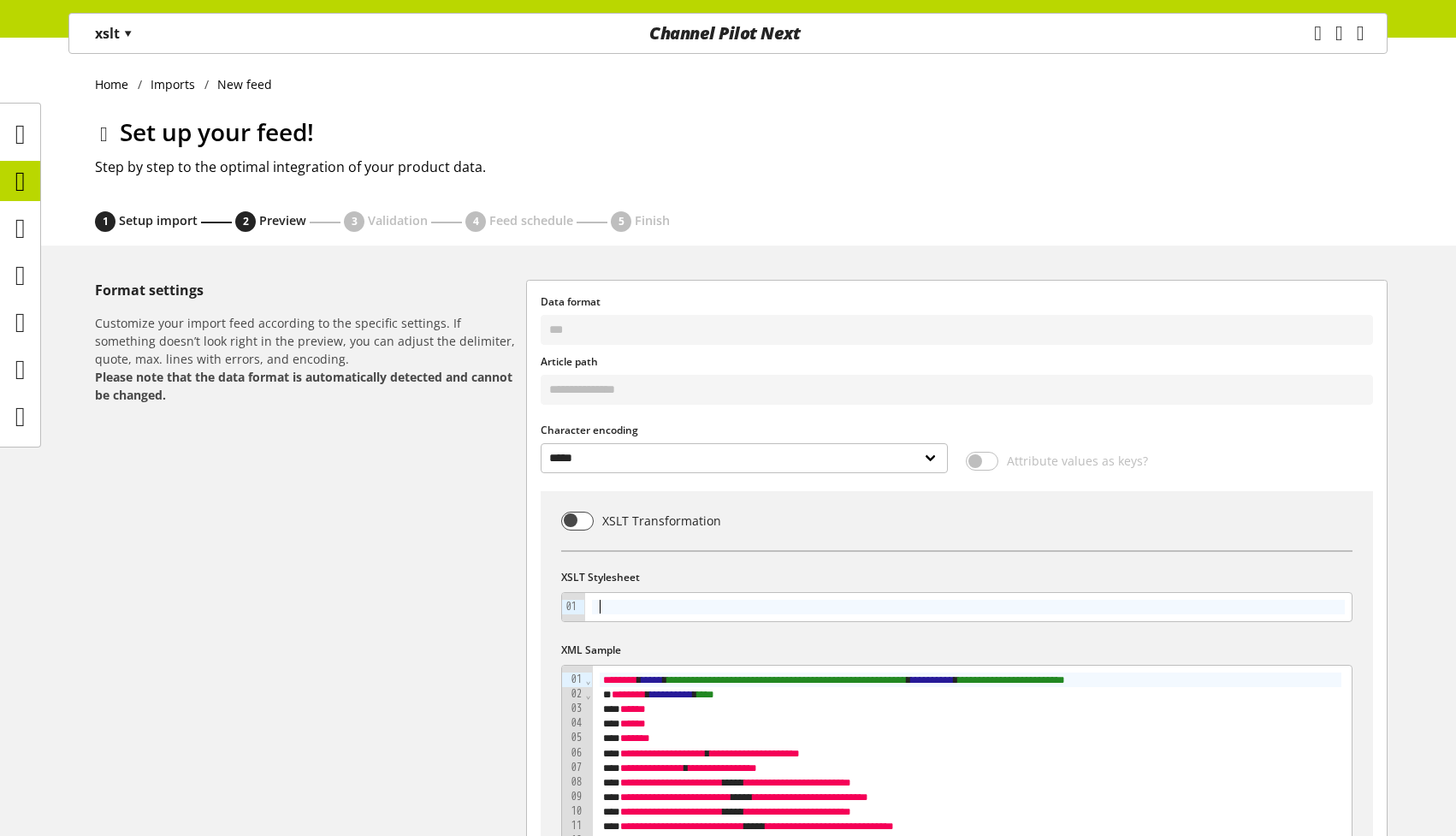 click at bounding box center [968, 607] 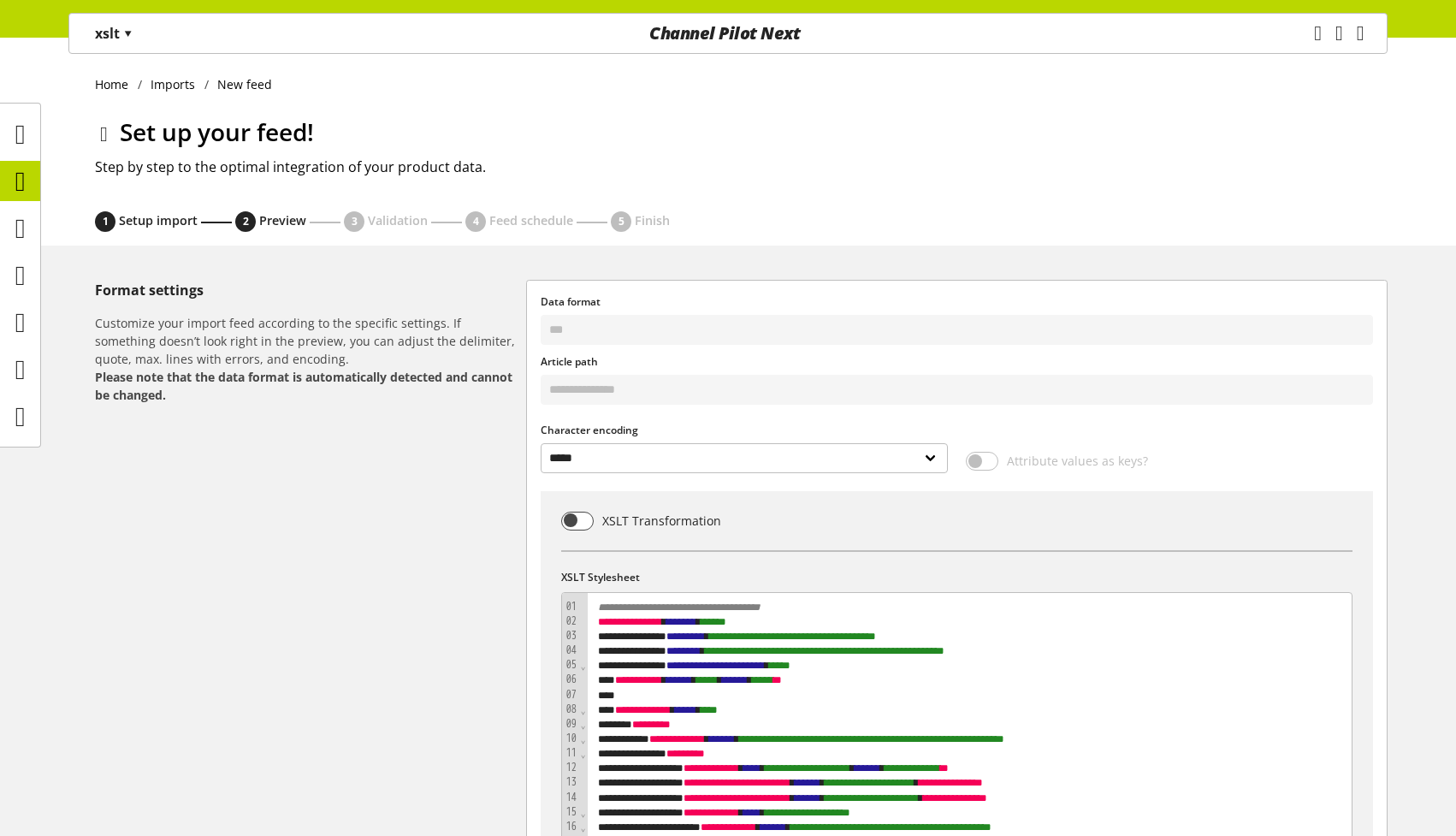 scroll, scrollTop: 721, scrollLeft: 0, axis: vertical 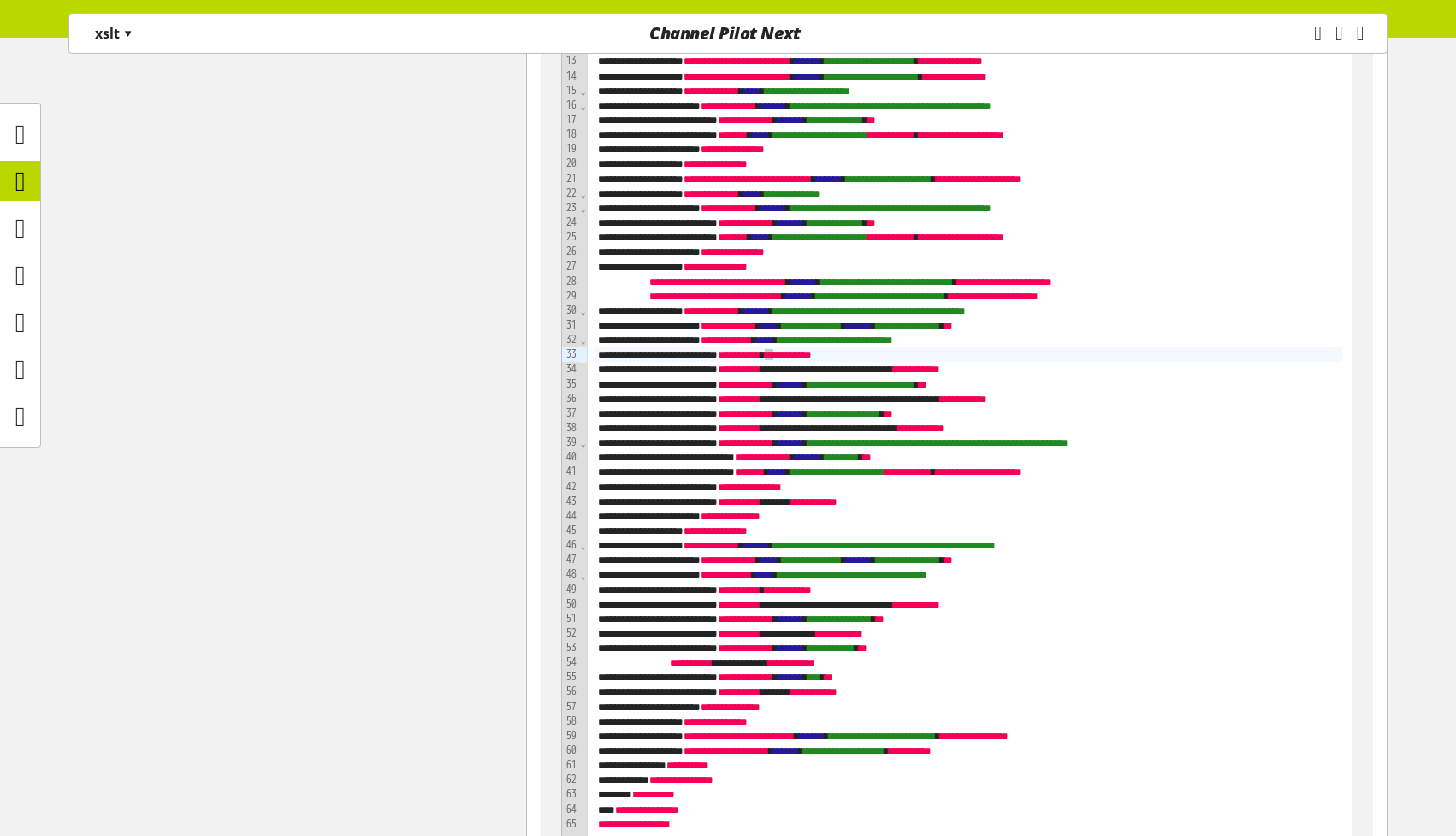 click on "**********" at bounding box center (728, 5835) 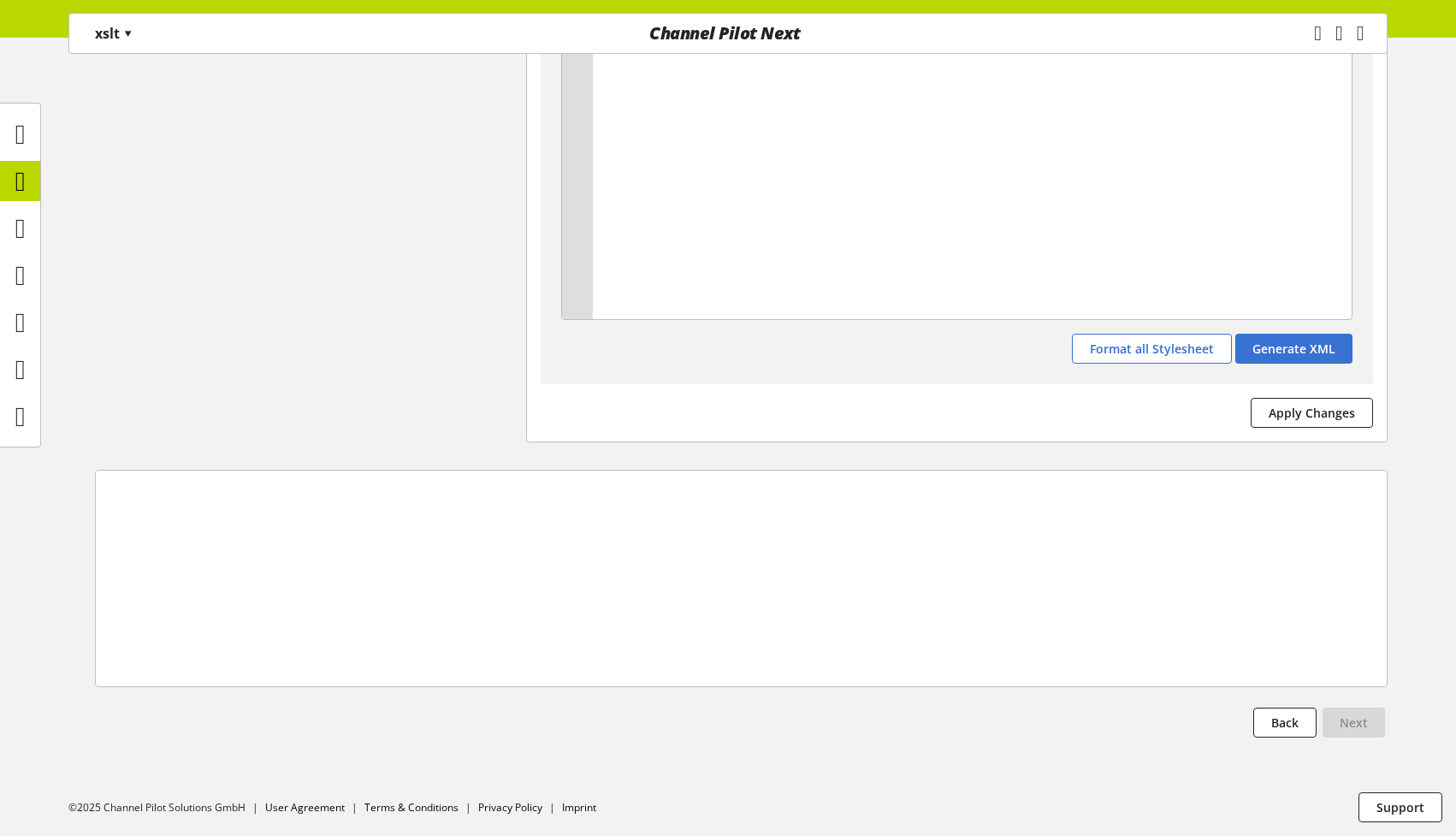 scroll, scrollTop: 12655, scrollLeft: 0, axis: vertical 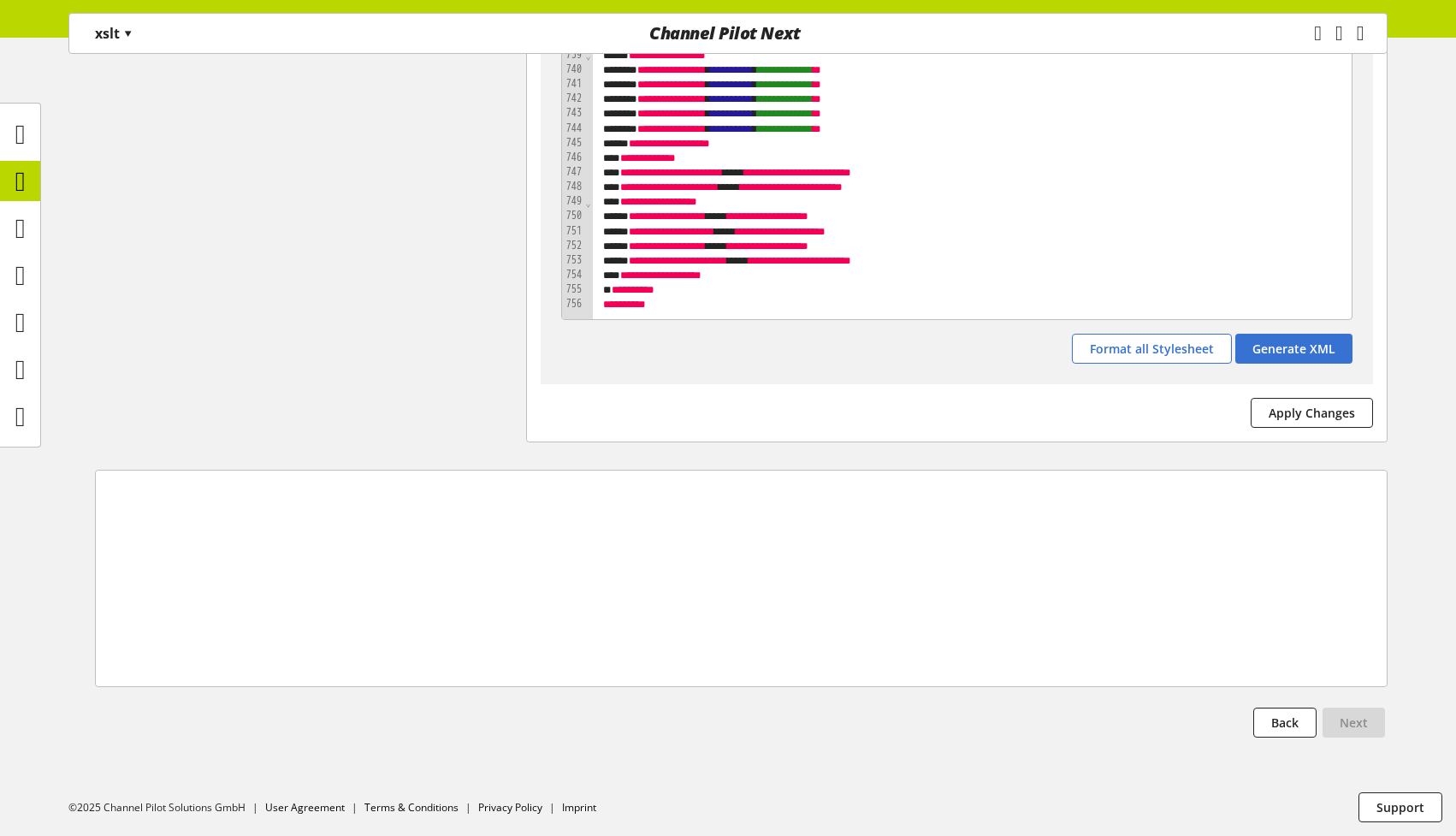 click on "Format all Stylesheet Generate XML" at bounding box center [956, 352] 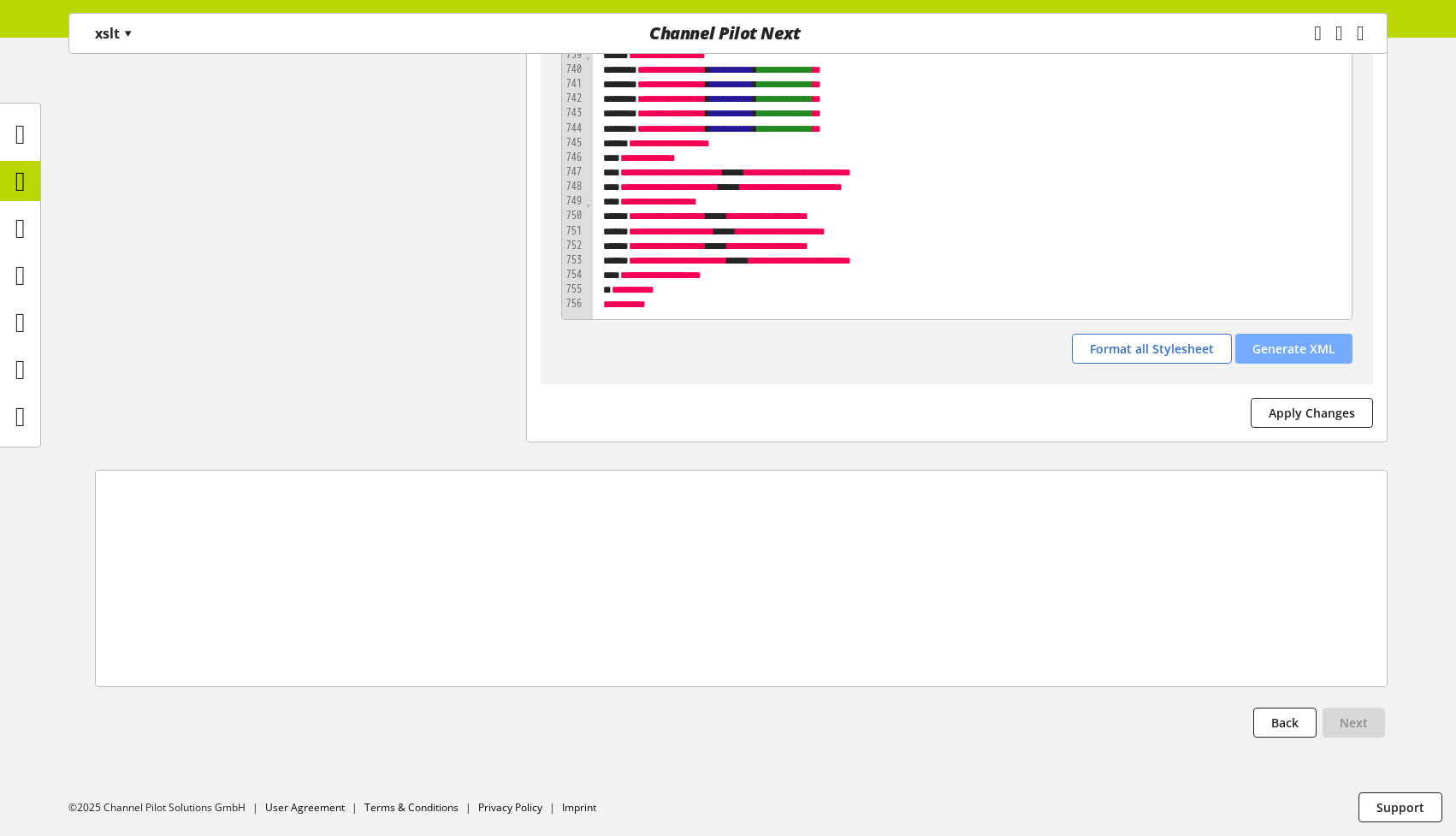 click on "Generate XML" at bounding box center (1293, 348) 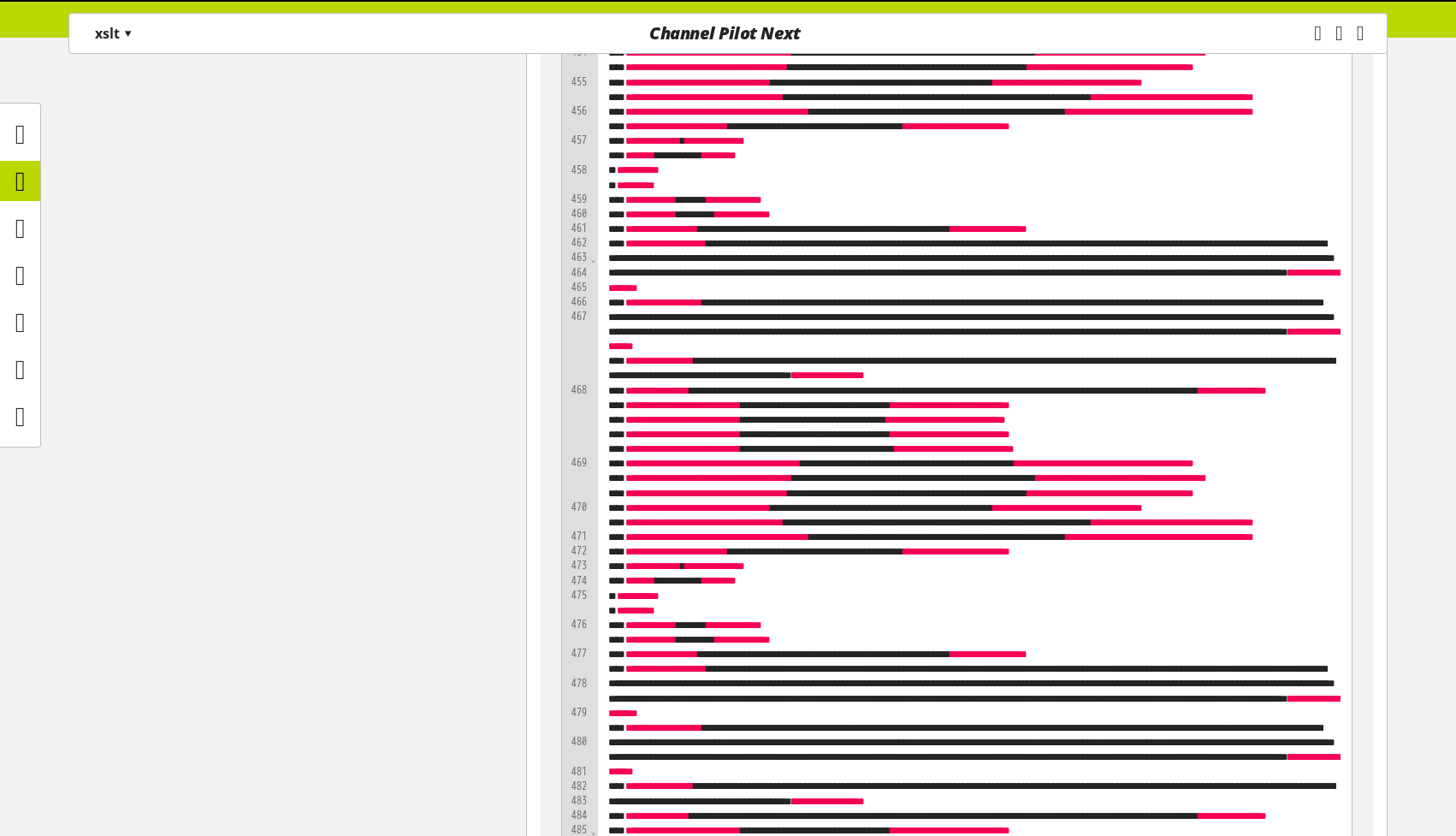 scroll, scrollTop: 12655, scrollLeft: 0, axis: vertical 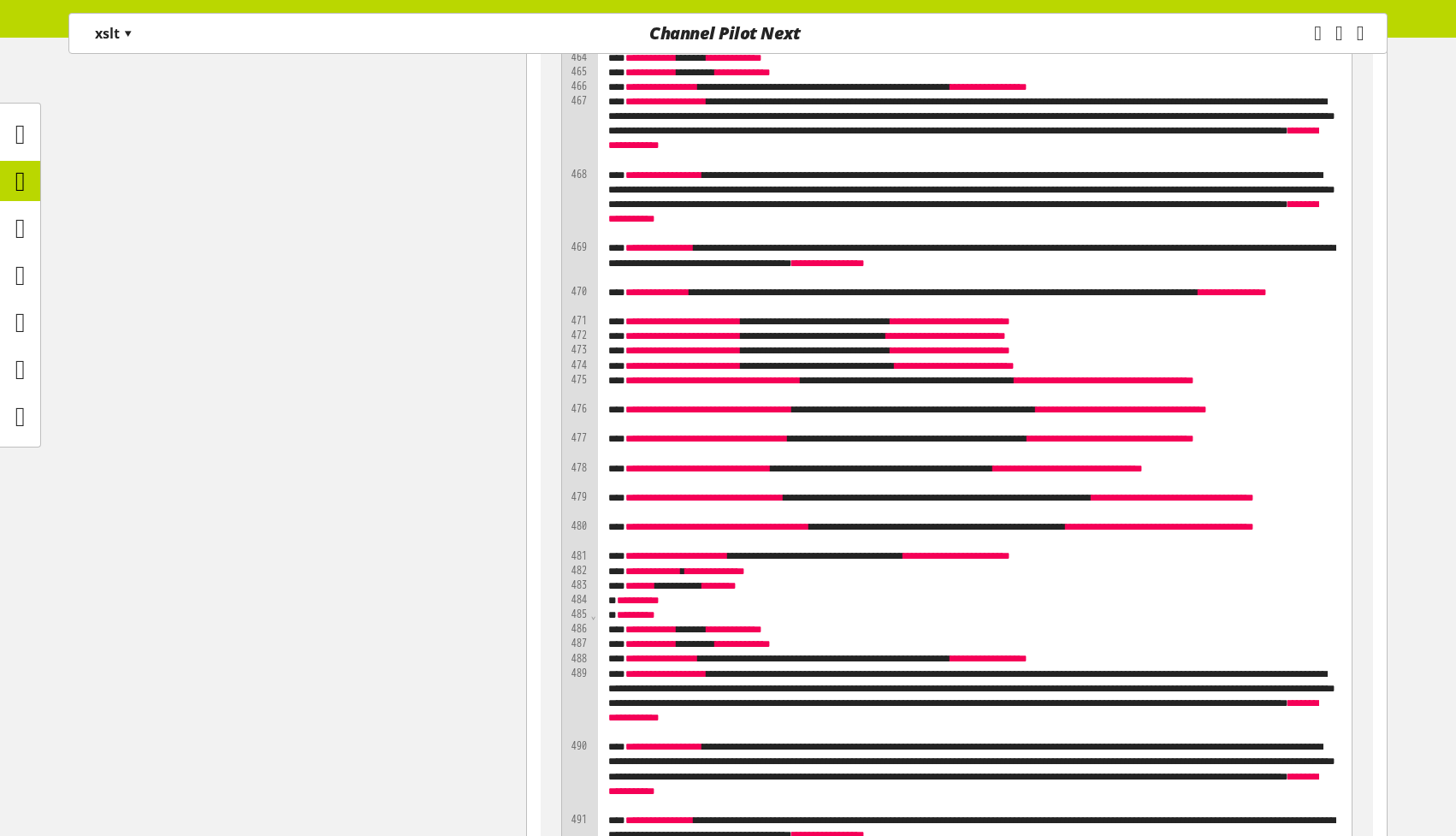 click on "**********" at bounding box center (728, 19043) 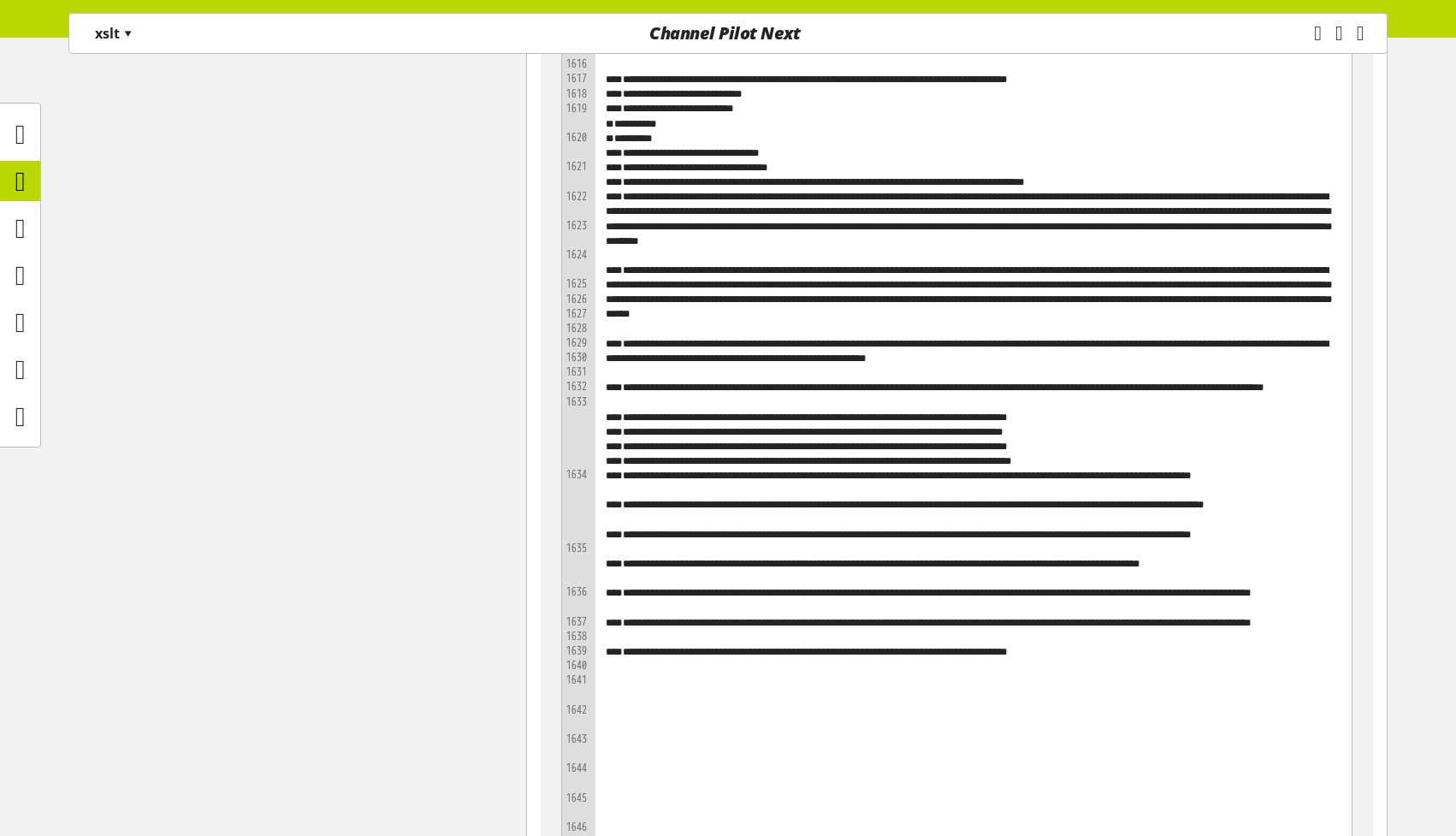 scroll, scrollTop: 86703, scrollLeft: 0, axis: vertical 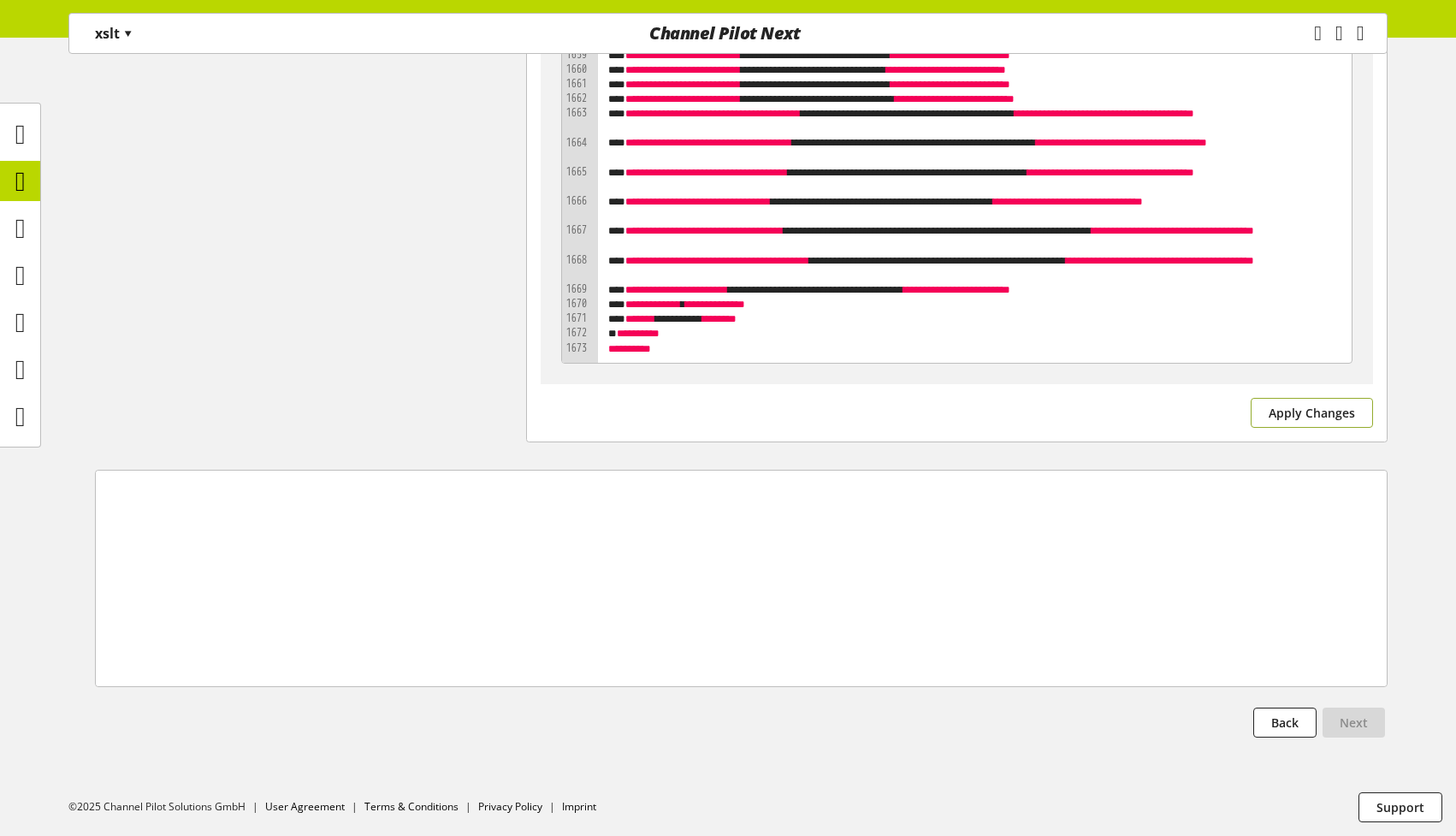 click on "Apply Changes" at bounding box center [1311, 412] 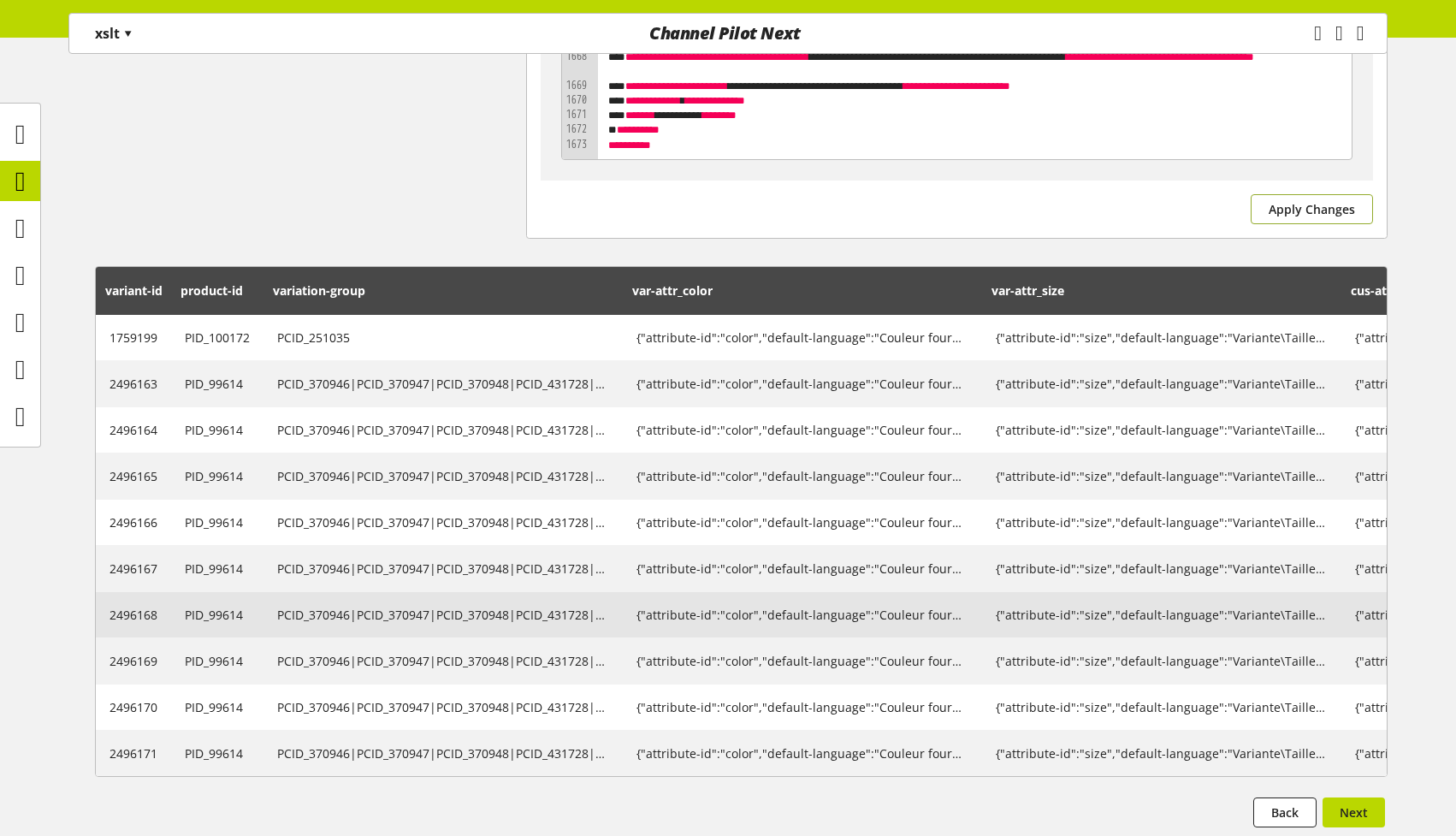 scroll, scrollTop: 86996, scrollLeft: 0, axis: vertical 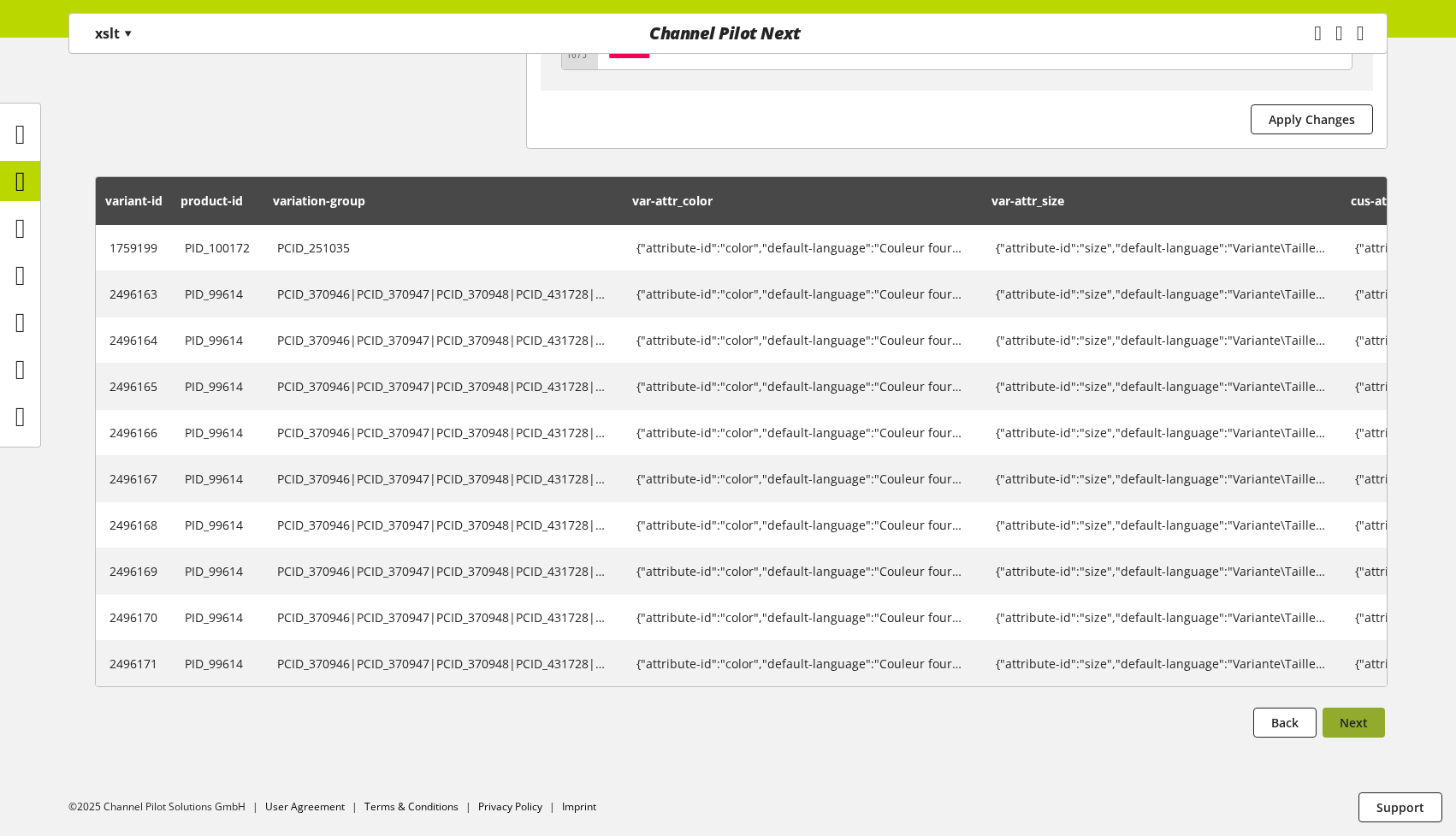 click on "Next" at bounding box center [1353, 722] 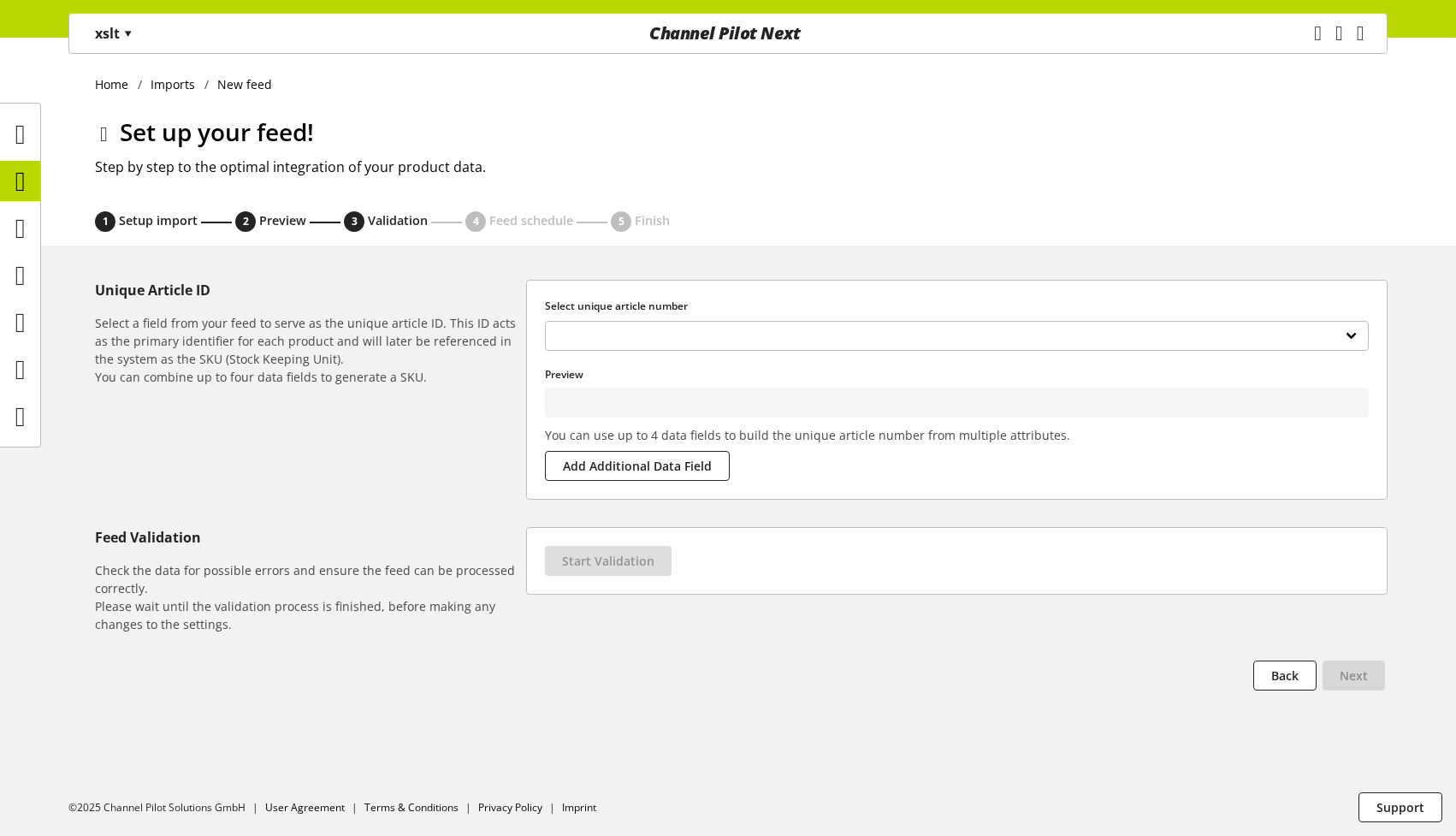 scroll, scrollTop: 0, scrollLeft: 0, axis: both 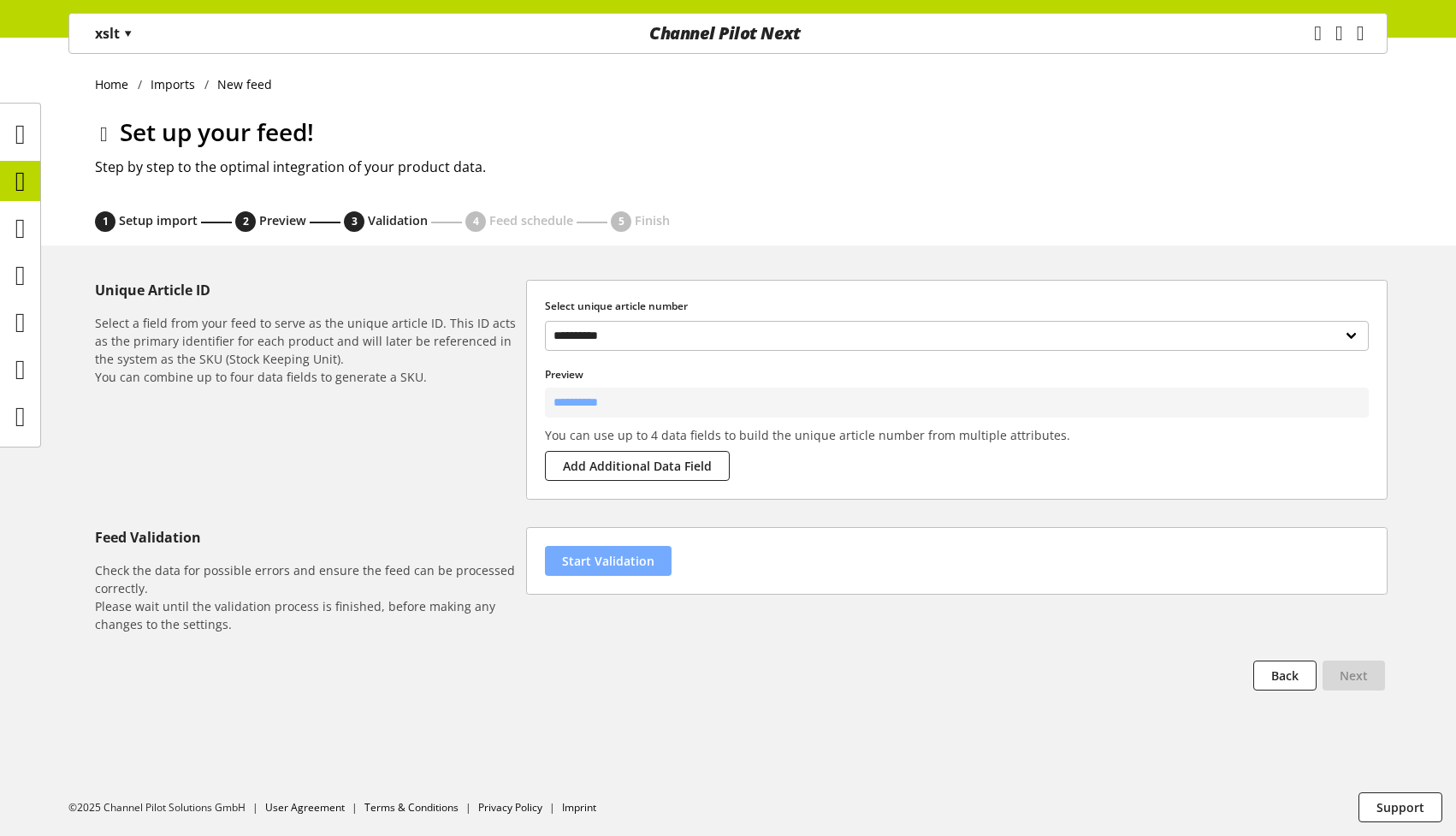 click on "Start Validation" at bounding box center [608, 560] 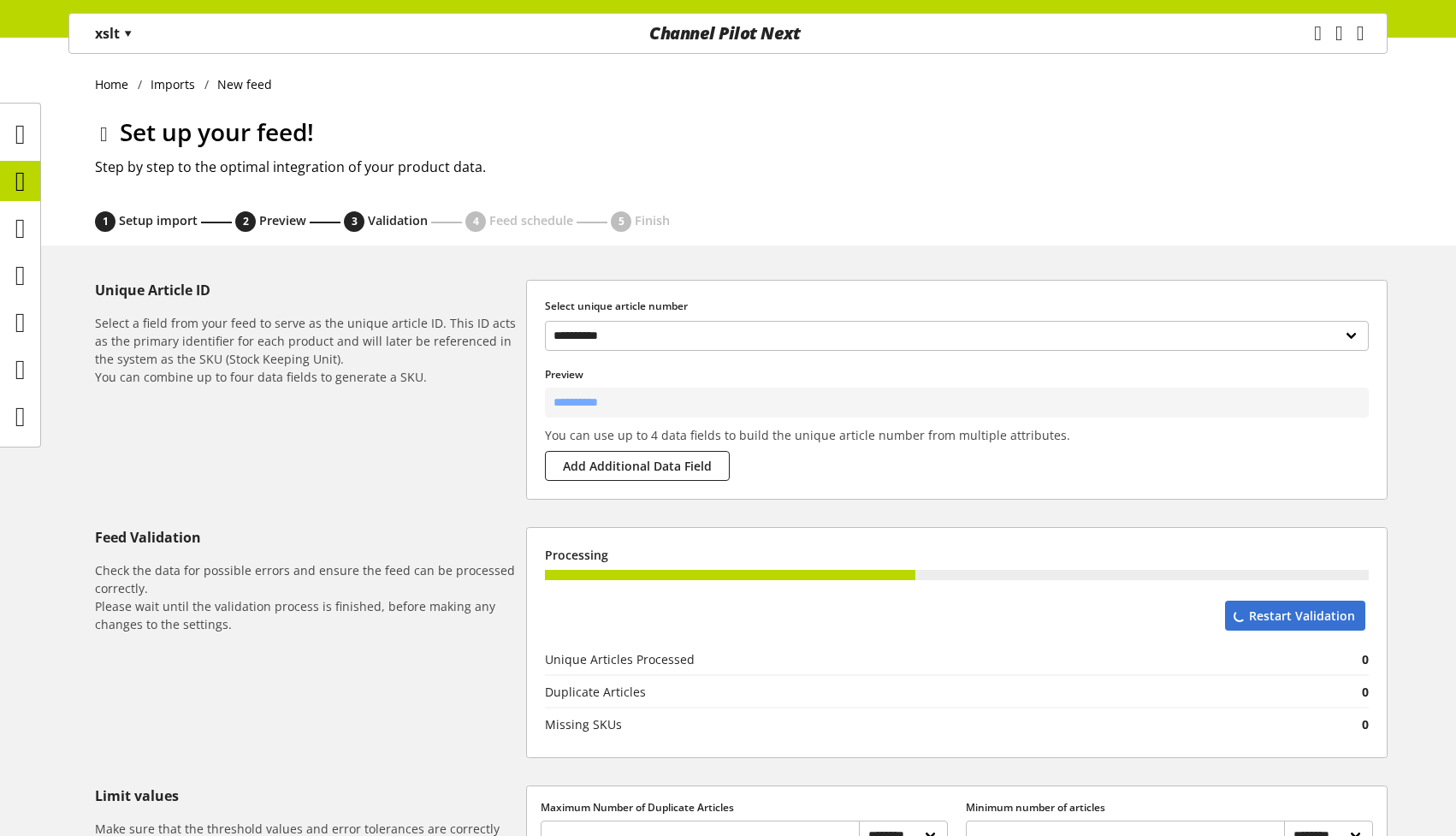 click on "Restart Validation" at bounding box center (1295, 619) 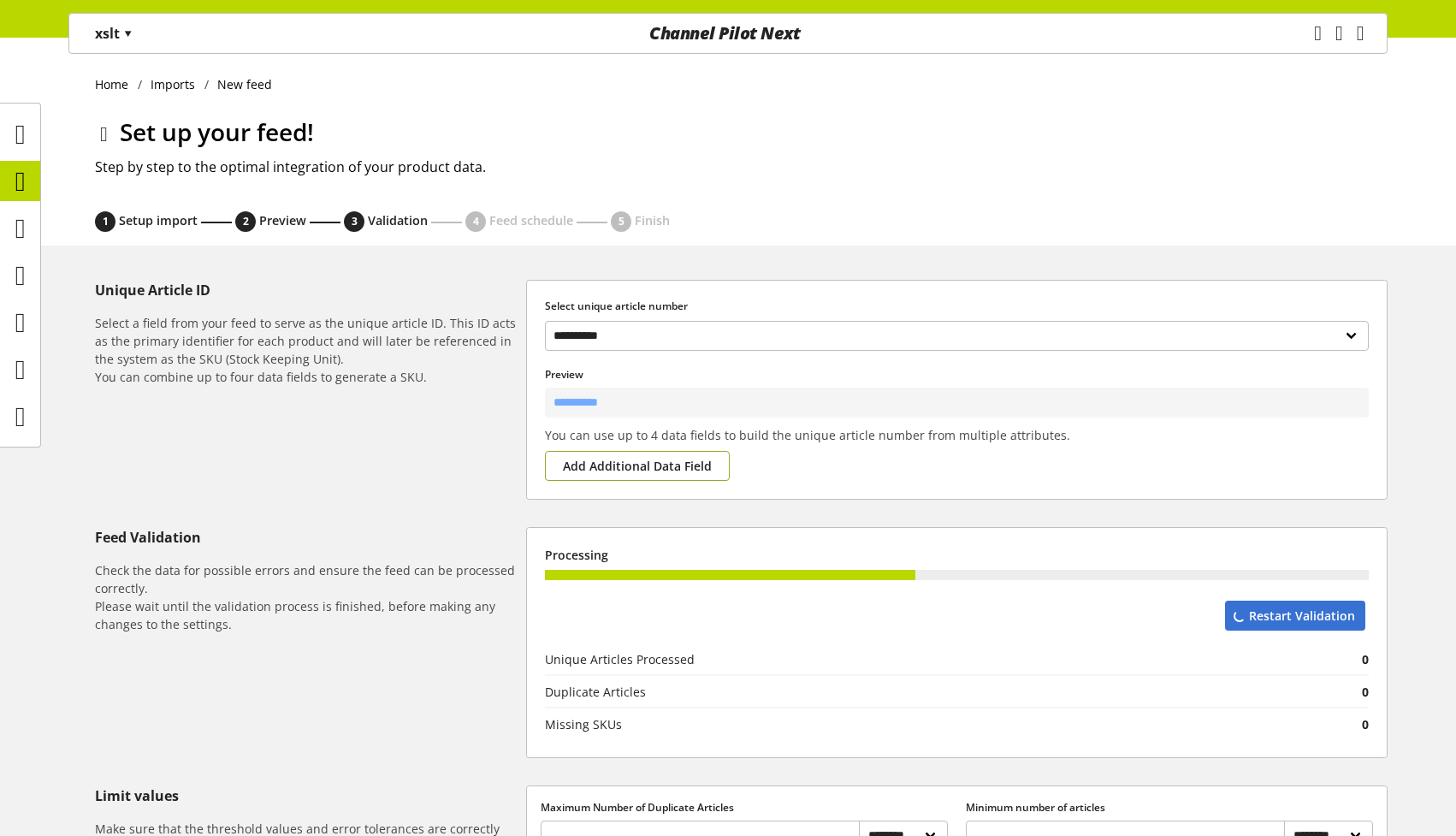 click on "Add Additional Data Field" at bounding box center [637, 465] 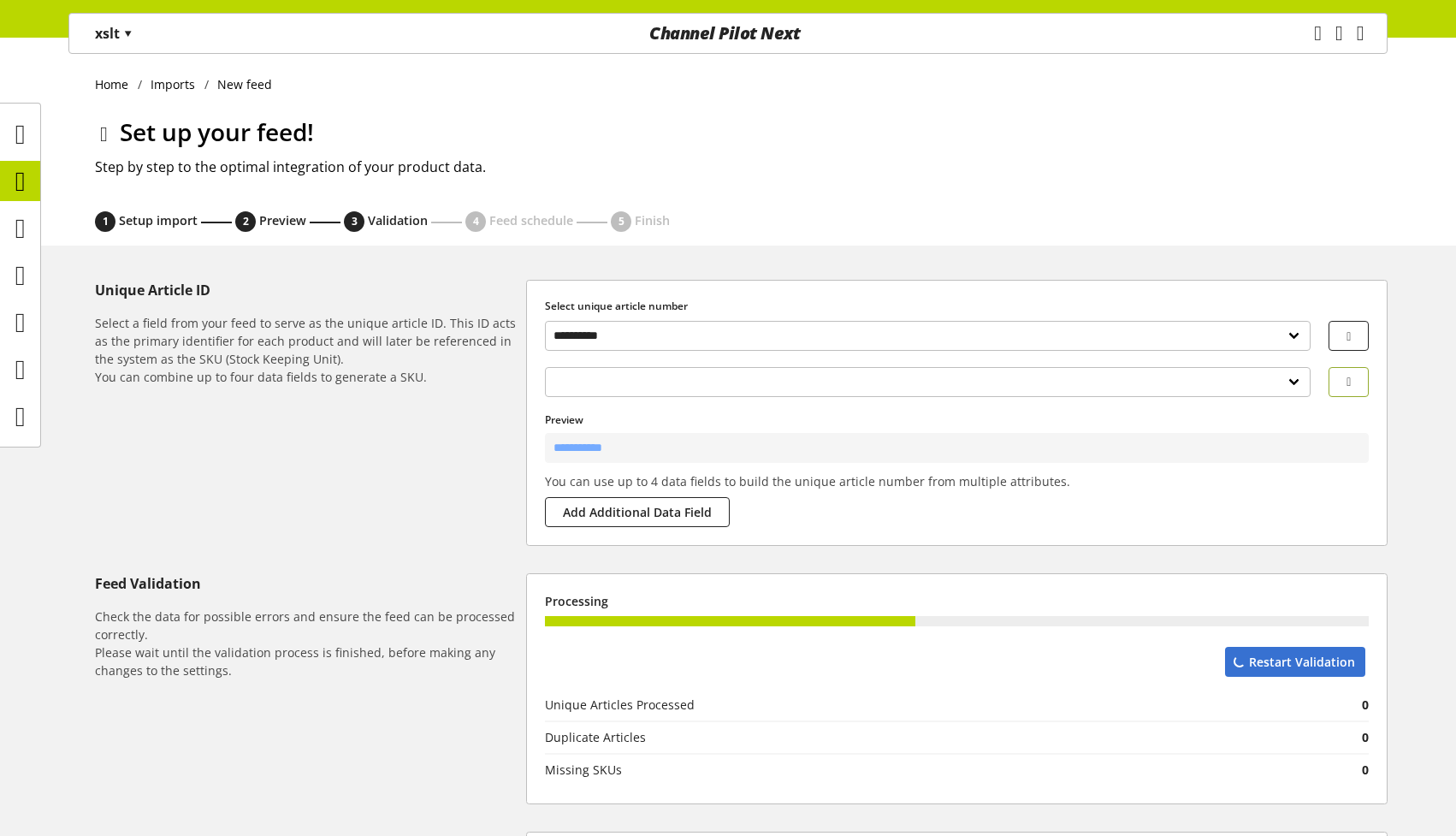 click at bounding box center (1348, 336) 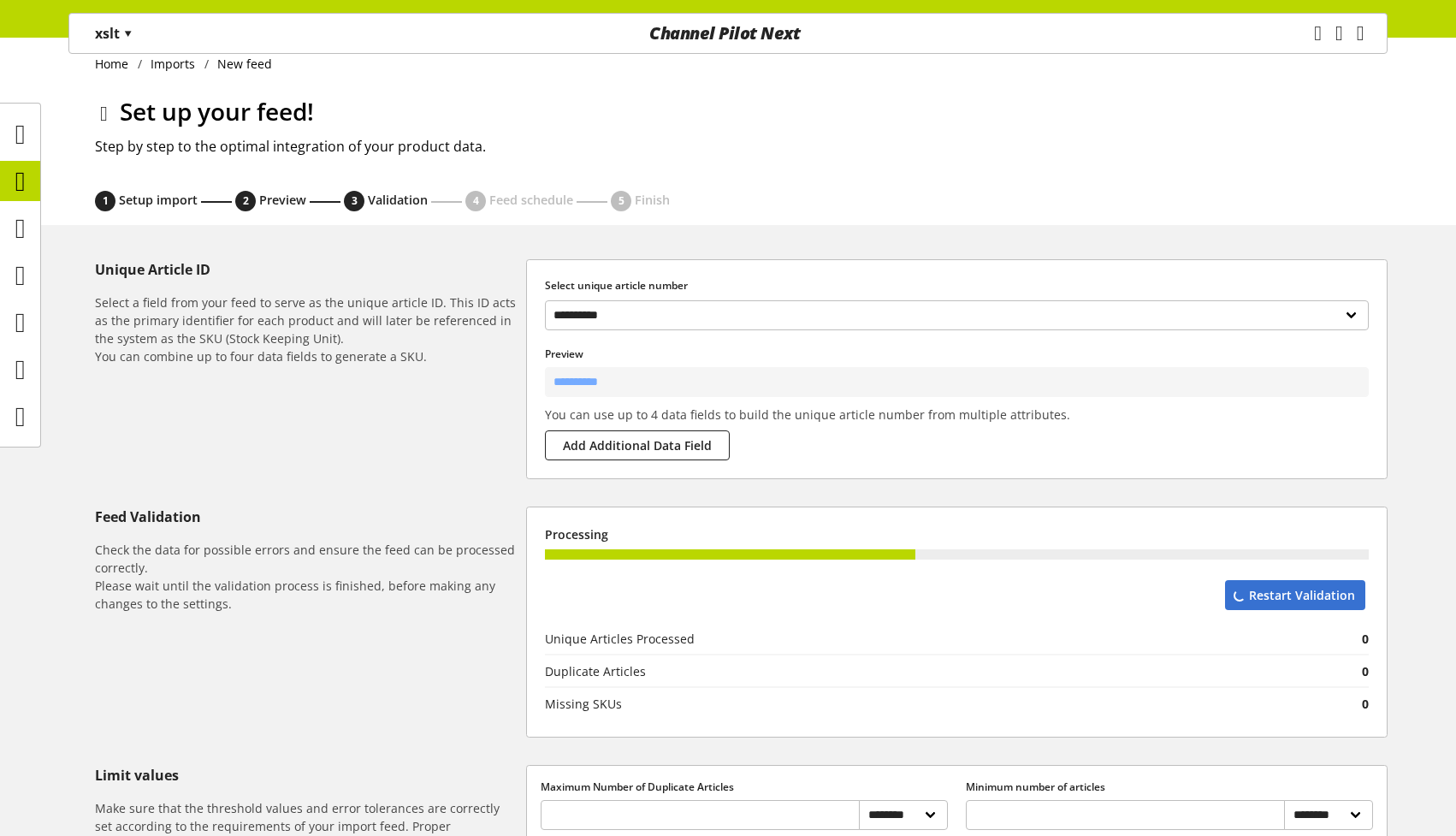 scroll, scrollTop: 0, scrollLeft: 0, axis: both 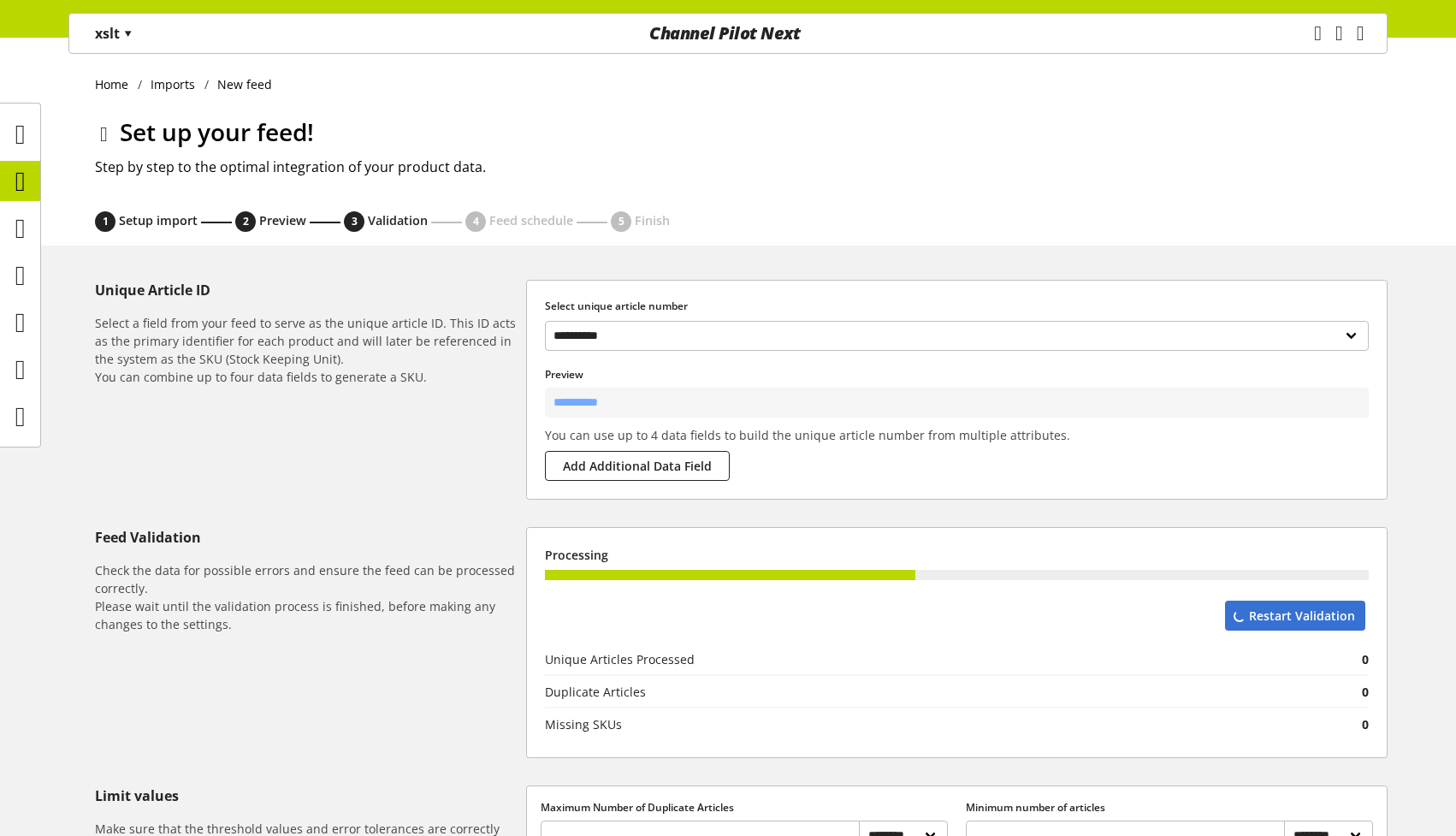 click on "Step by step to the optimal integration of your product data." at bounding box center [741, 167] 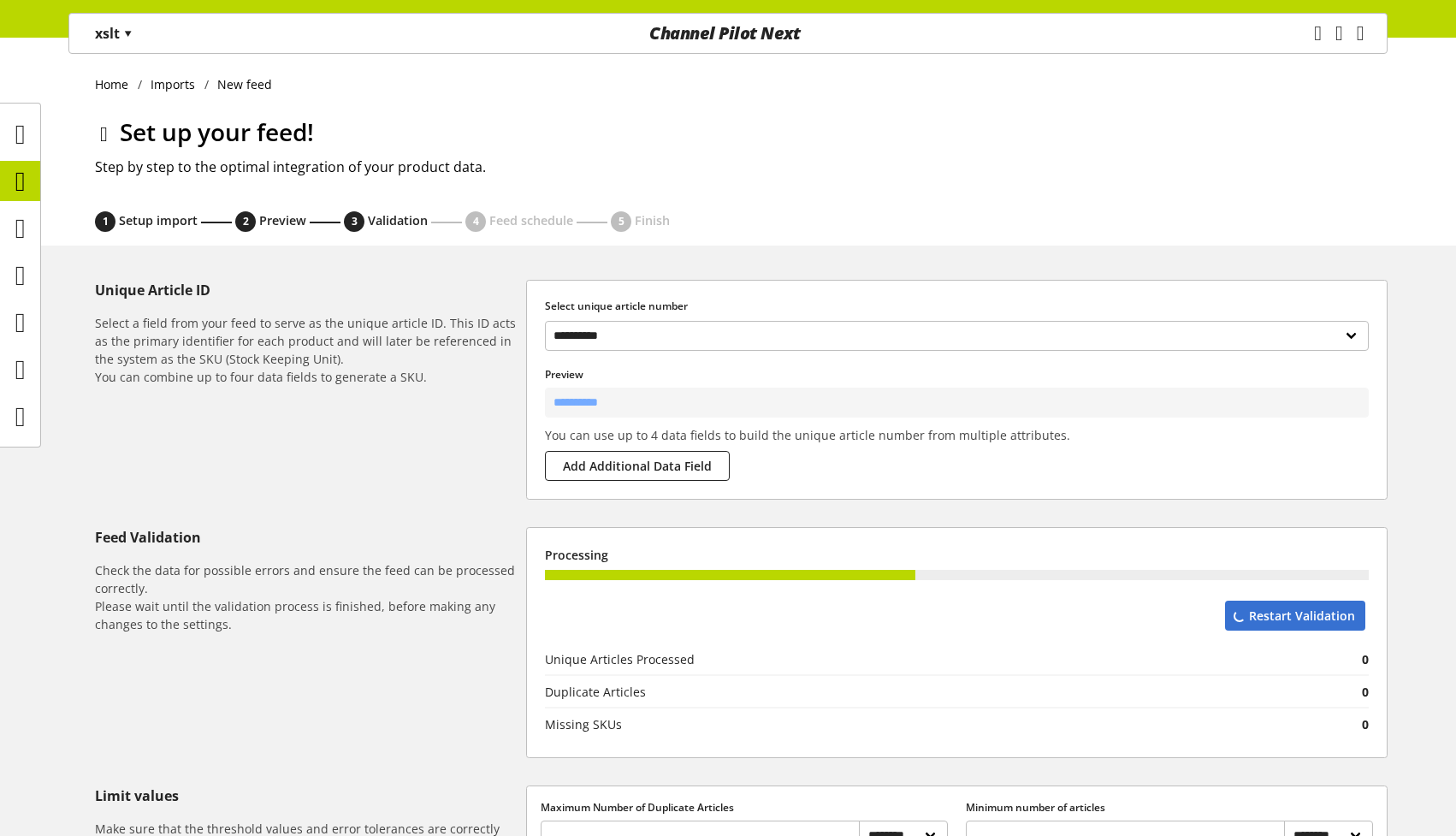 click at bounding box center (104, 134) 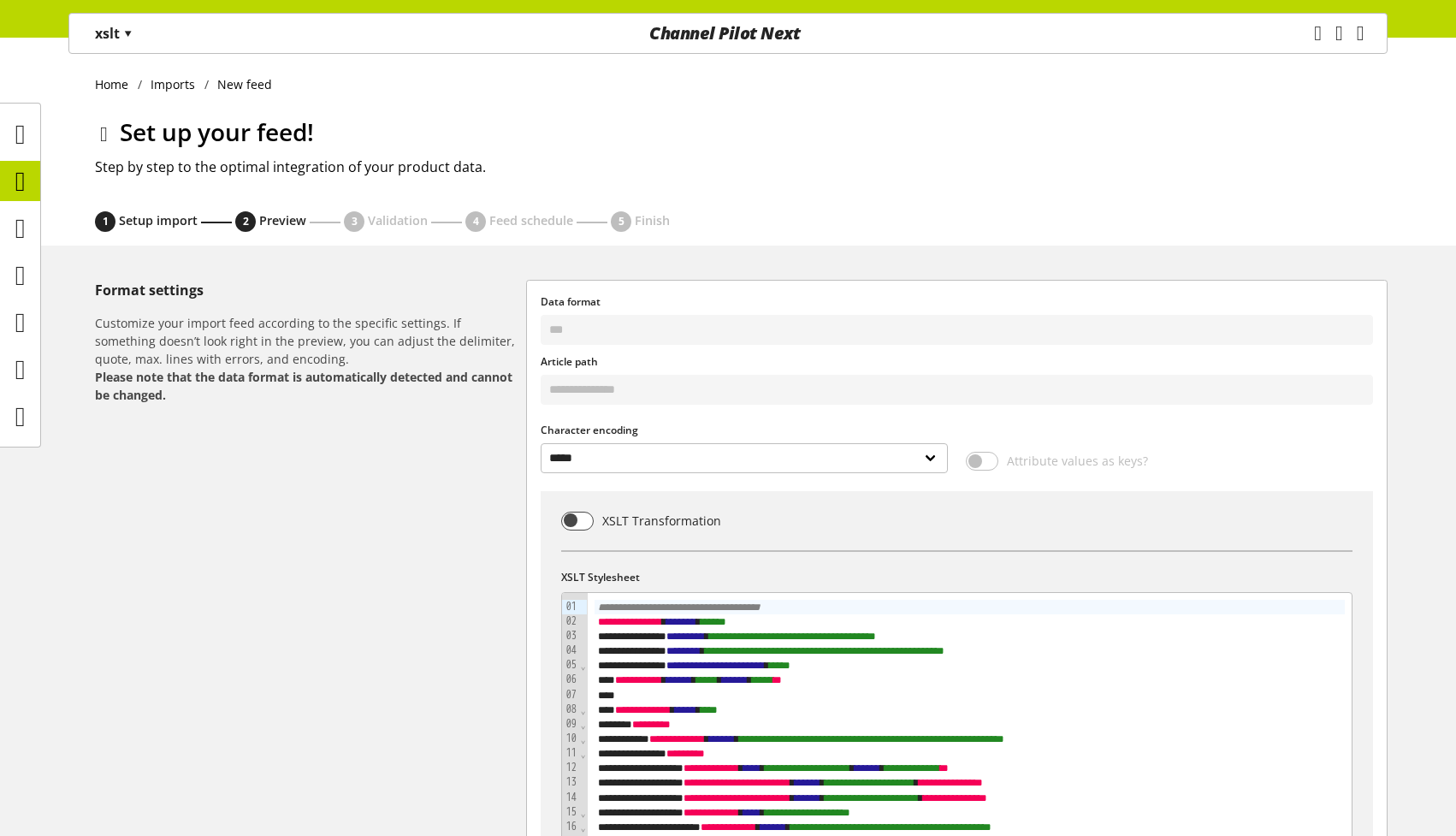 click on "Format settings Customize your import feed according to the specific settings. If something doesn’t look right in the preview, you can adjust the delimiter, quote, max. lines with errors, and encoding.
Please note that the data format is automatically detected and cannot be changed." at bounding box center (311, 21526) 